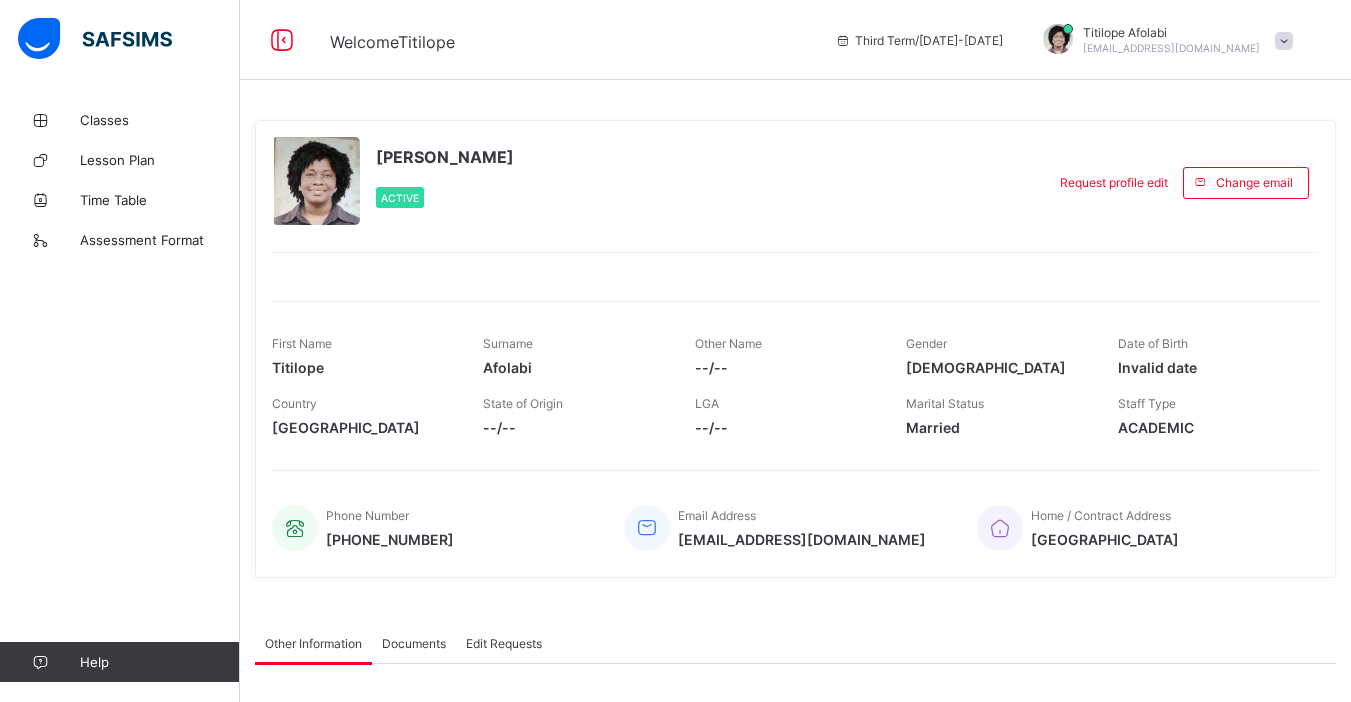 scroll, scrollTop: 0, scrollLeft: 0, axis: both 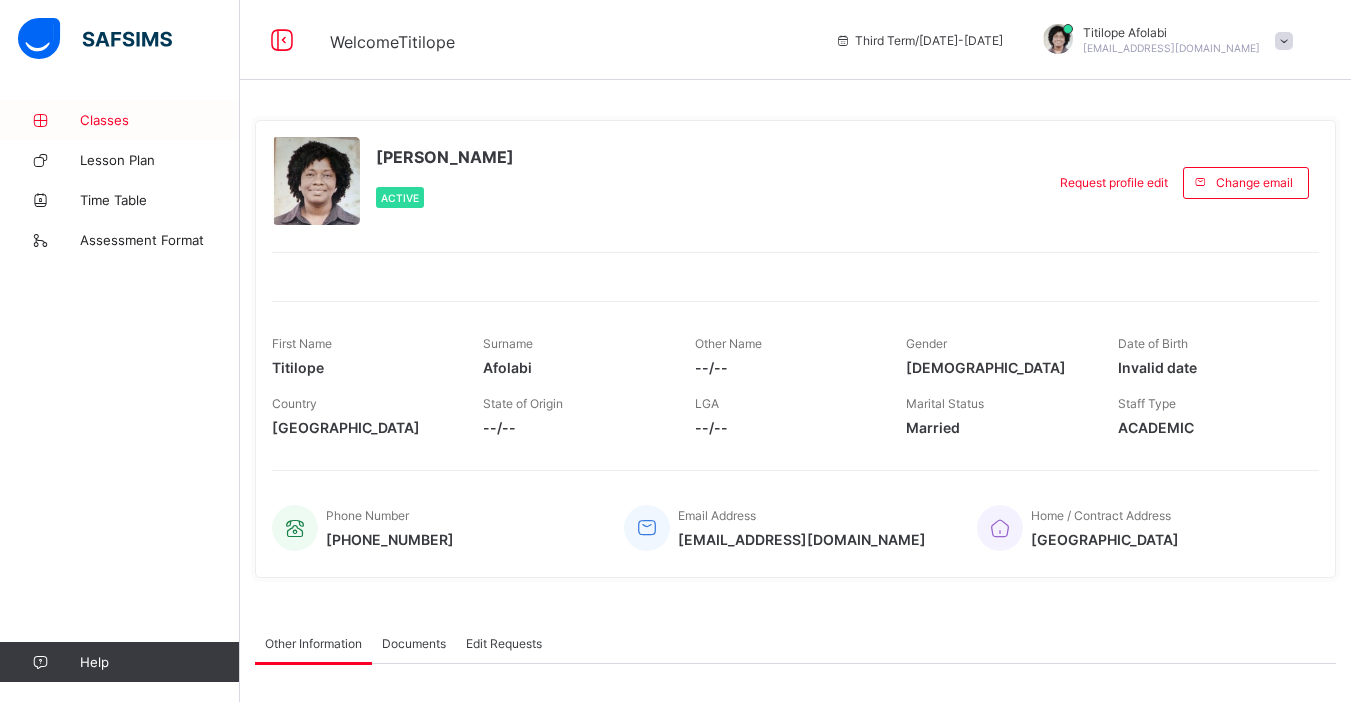 click on "Classes" at bounding box center (160, 120) 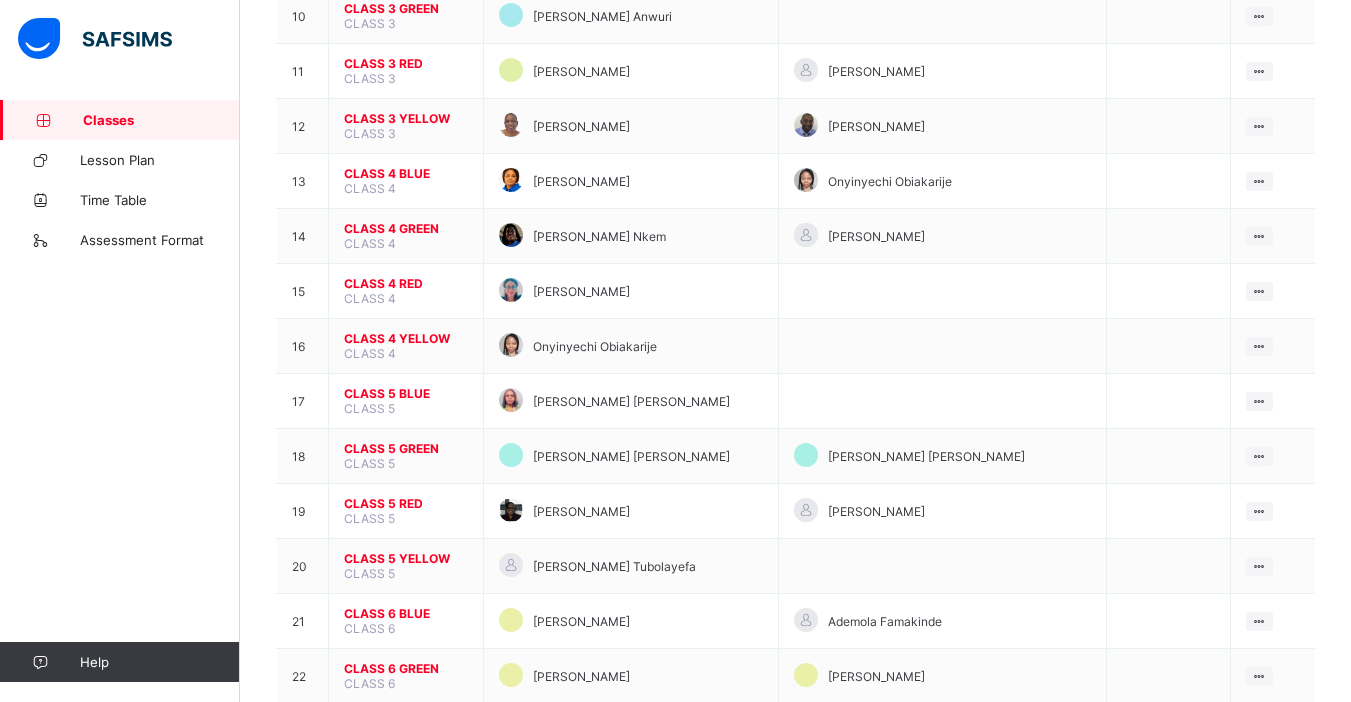 scroll, scrollTop: 750, scrollLeft: 0, axis: vertical 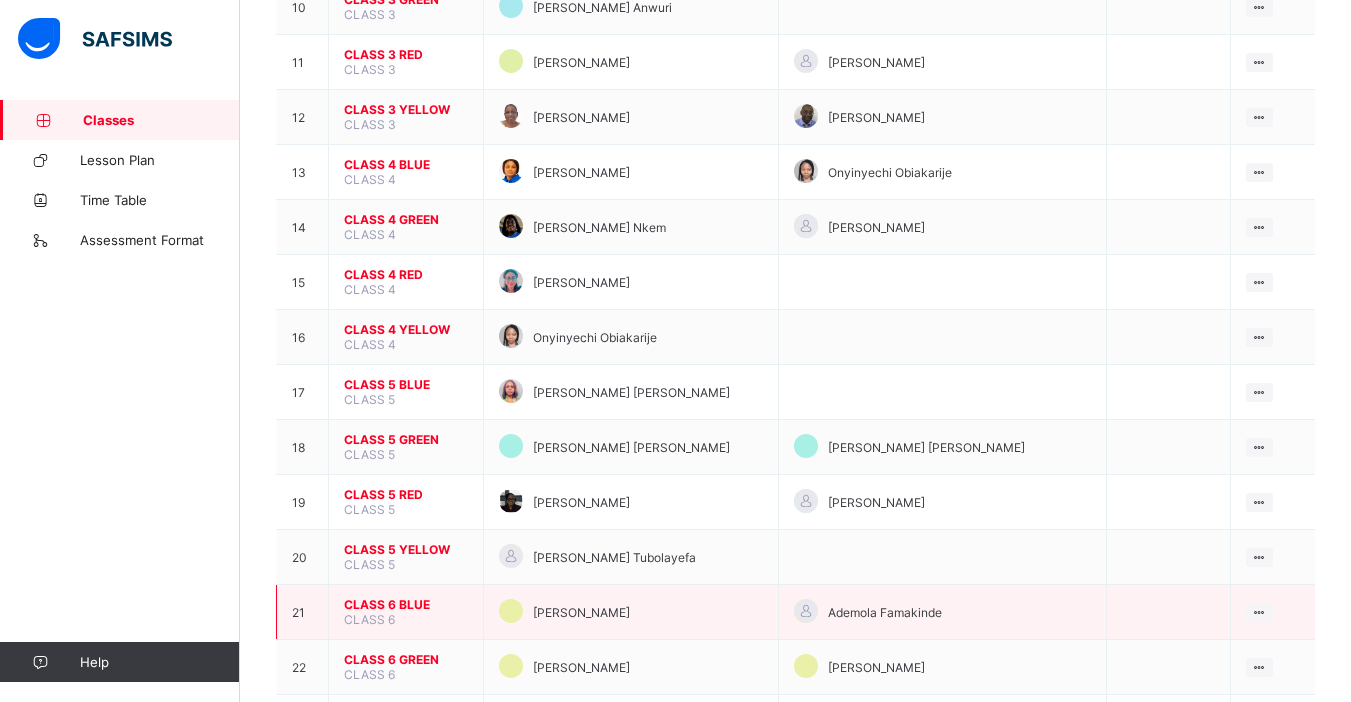 click on "CLASS 6   BLUE" at bounding box center (406, 604) 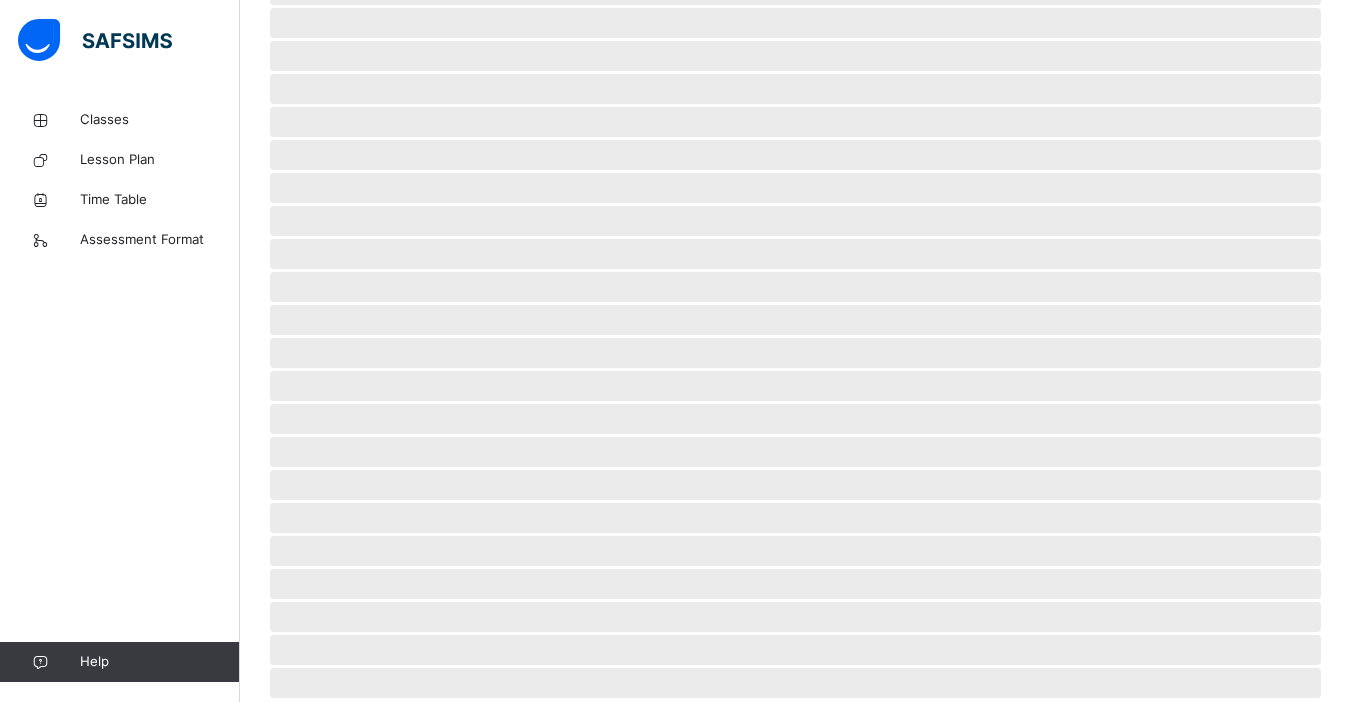 scroll, scrollTop: 0, scrollLeft: 0, axis: both 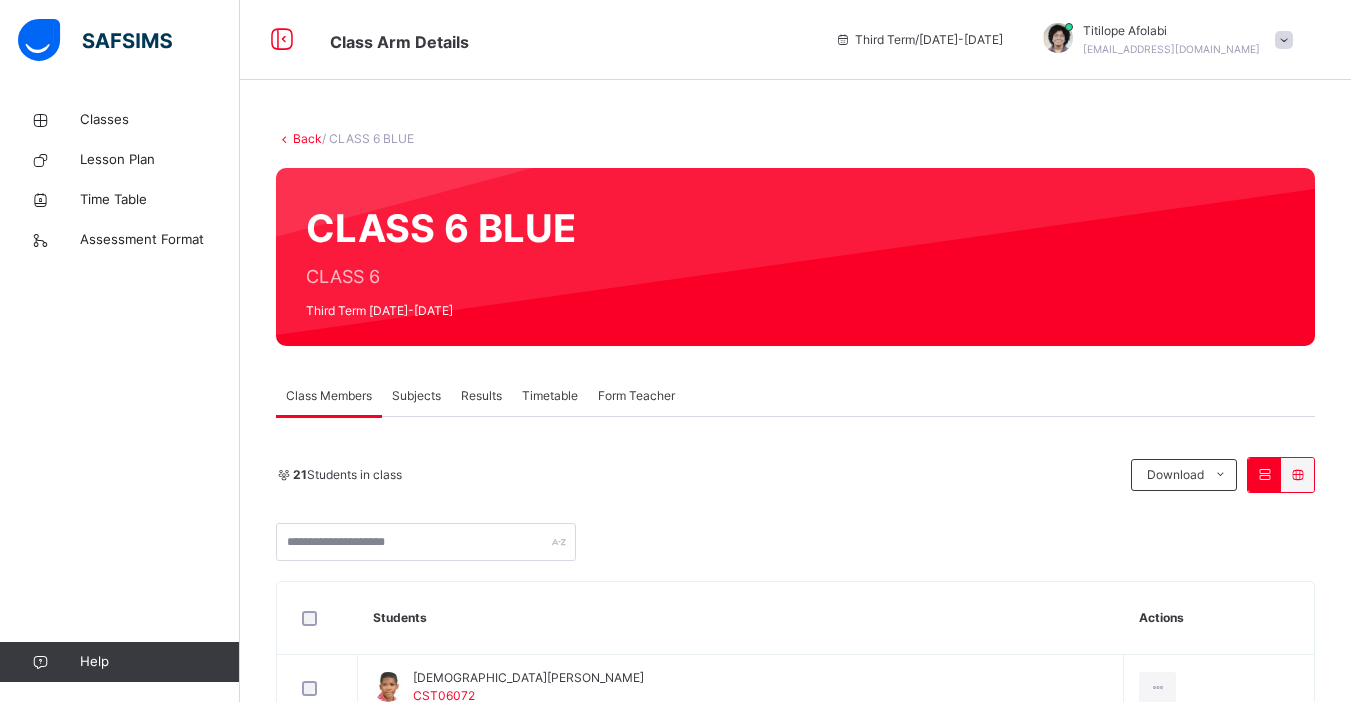 click on "Subjects" at bounding box center (416, 396) 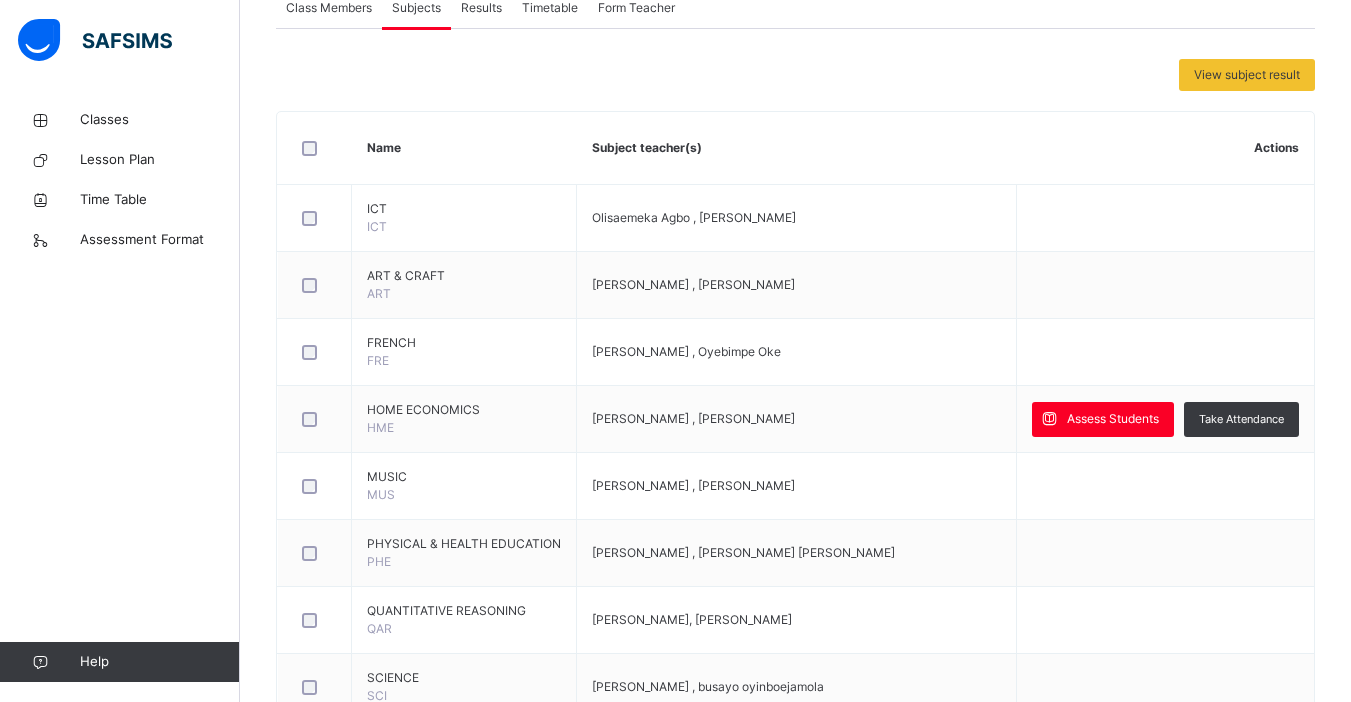 scroll, scrollTop: 402, scrollLeft: 0, axis: vertical 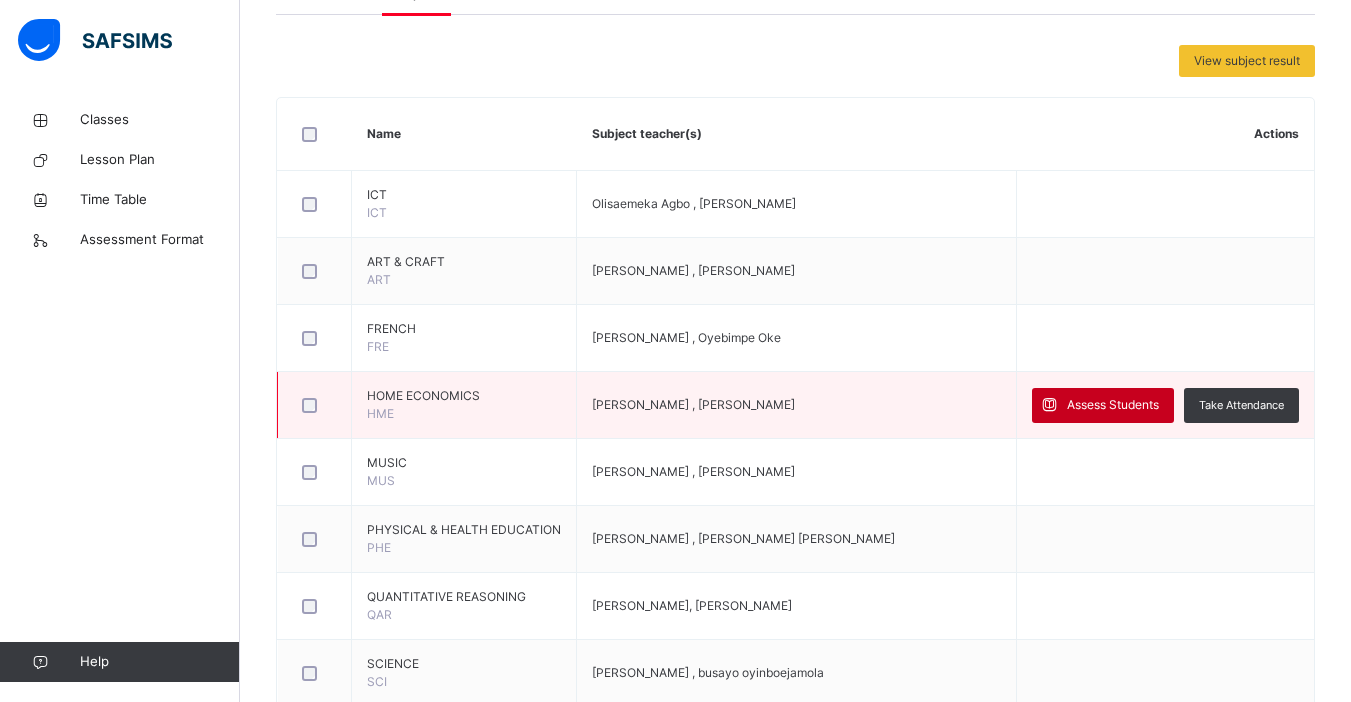 click on "Assess Students" at bounding box center [1113, 405] 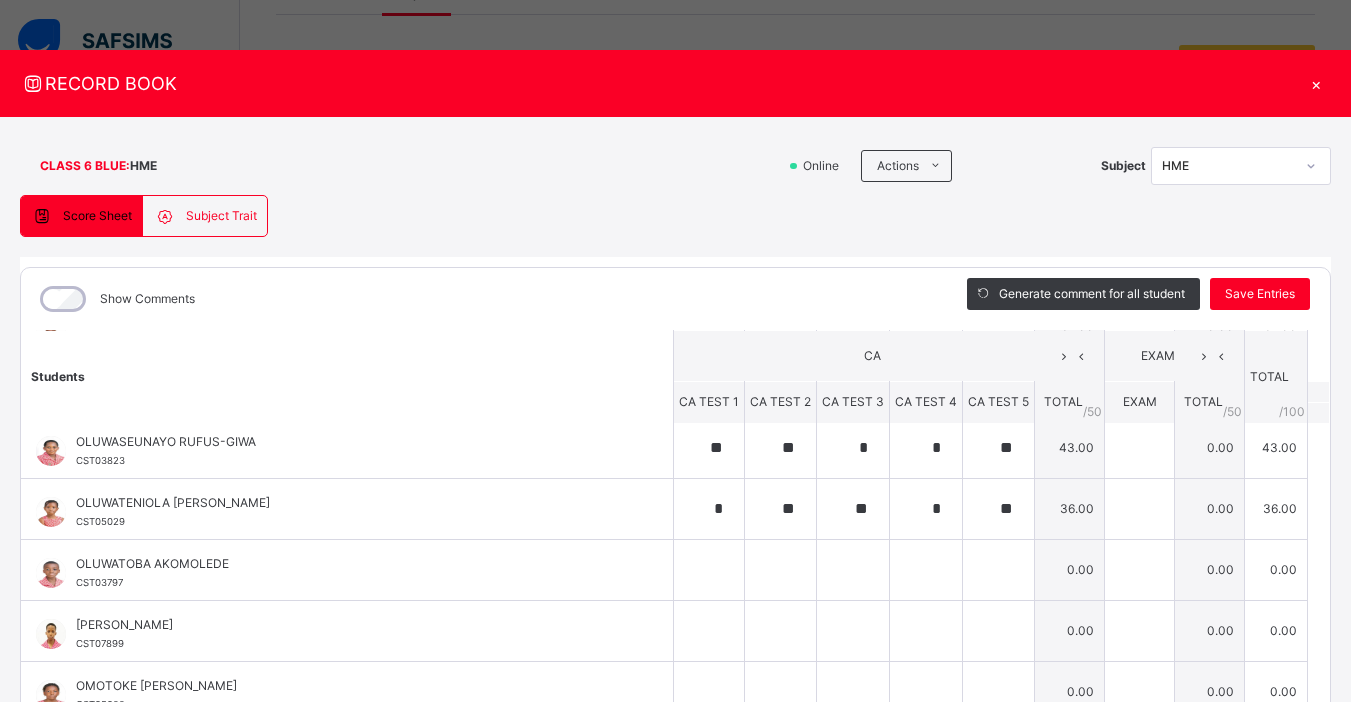 scroll, scrollTop: 875, scrollLeft: 0, axis: vertical 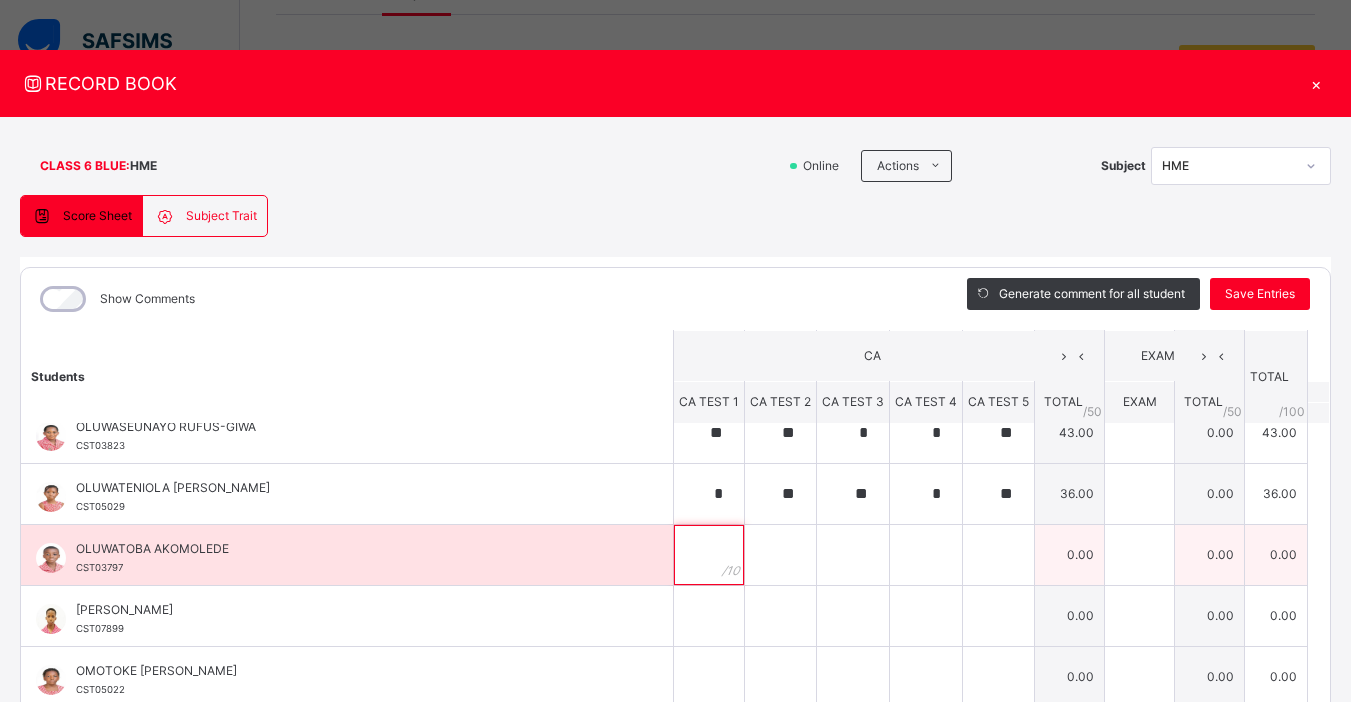 click at bounding box center (709, 555) 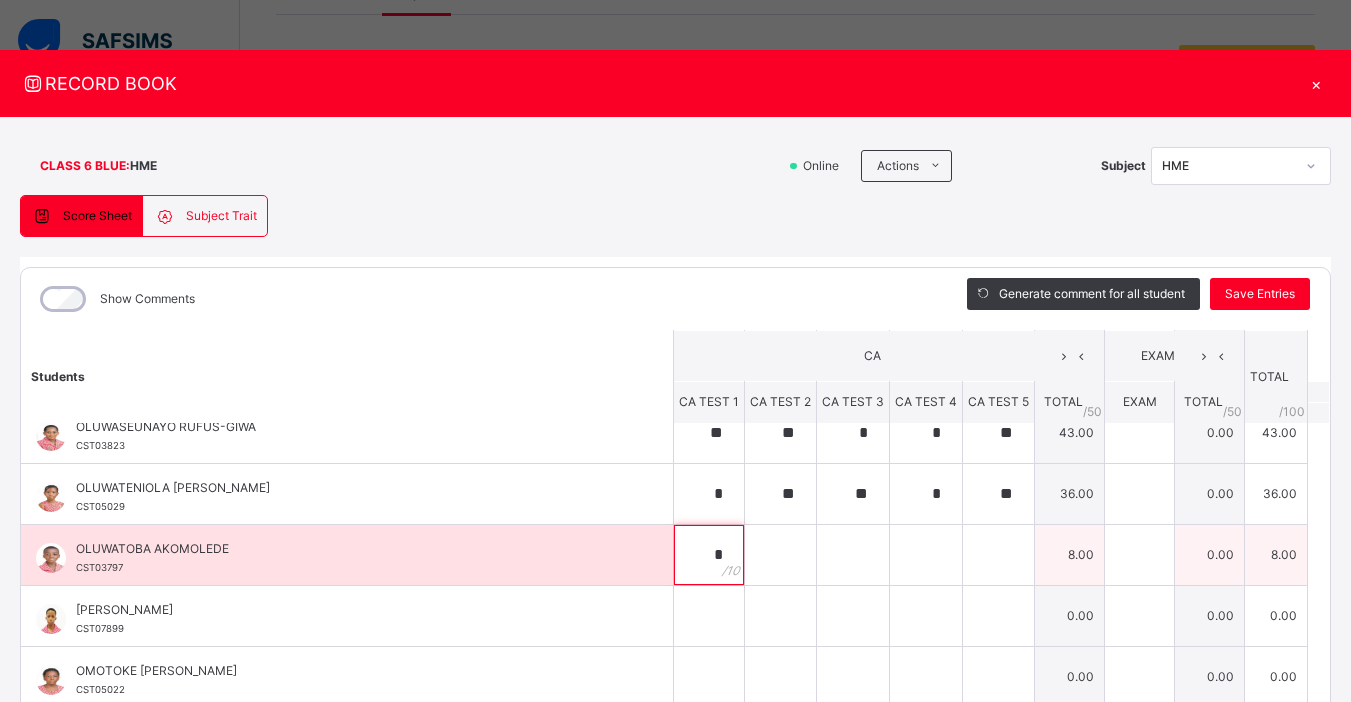 type on "*" 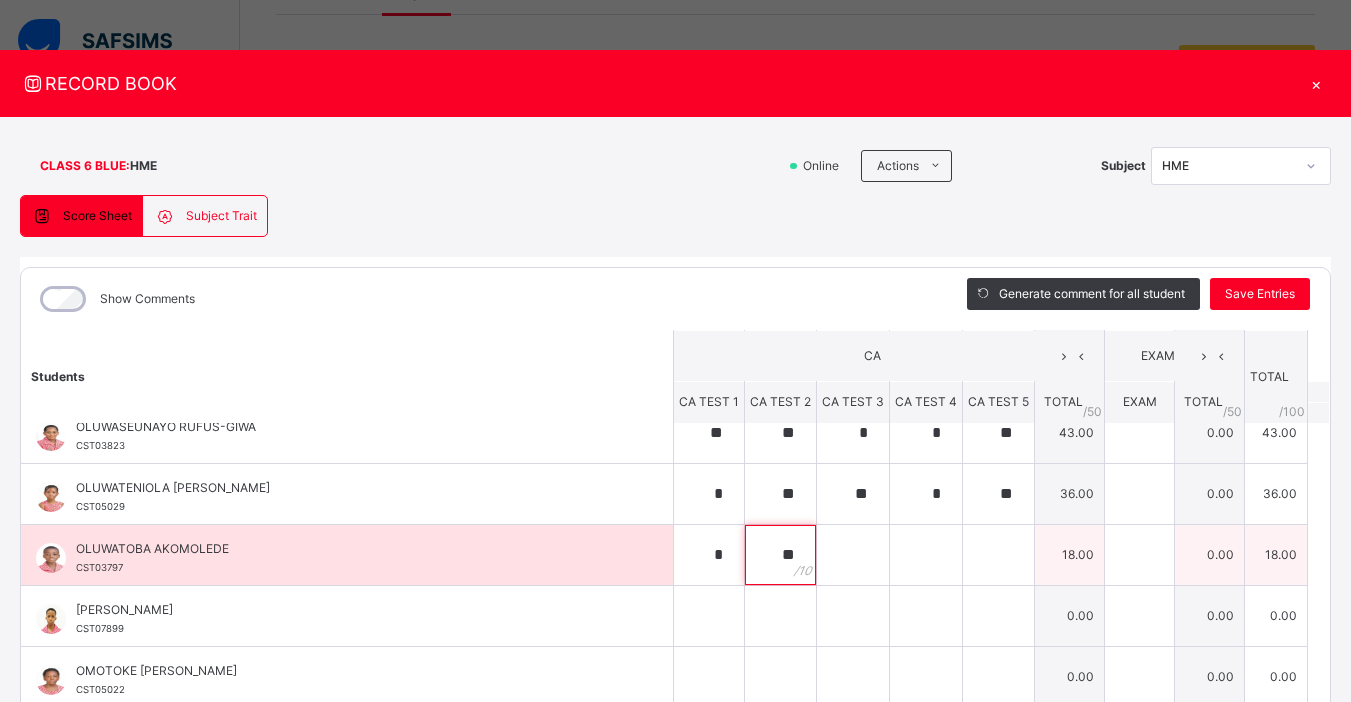 type on "**" 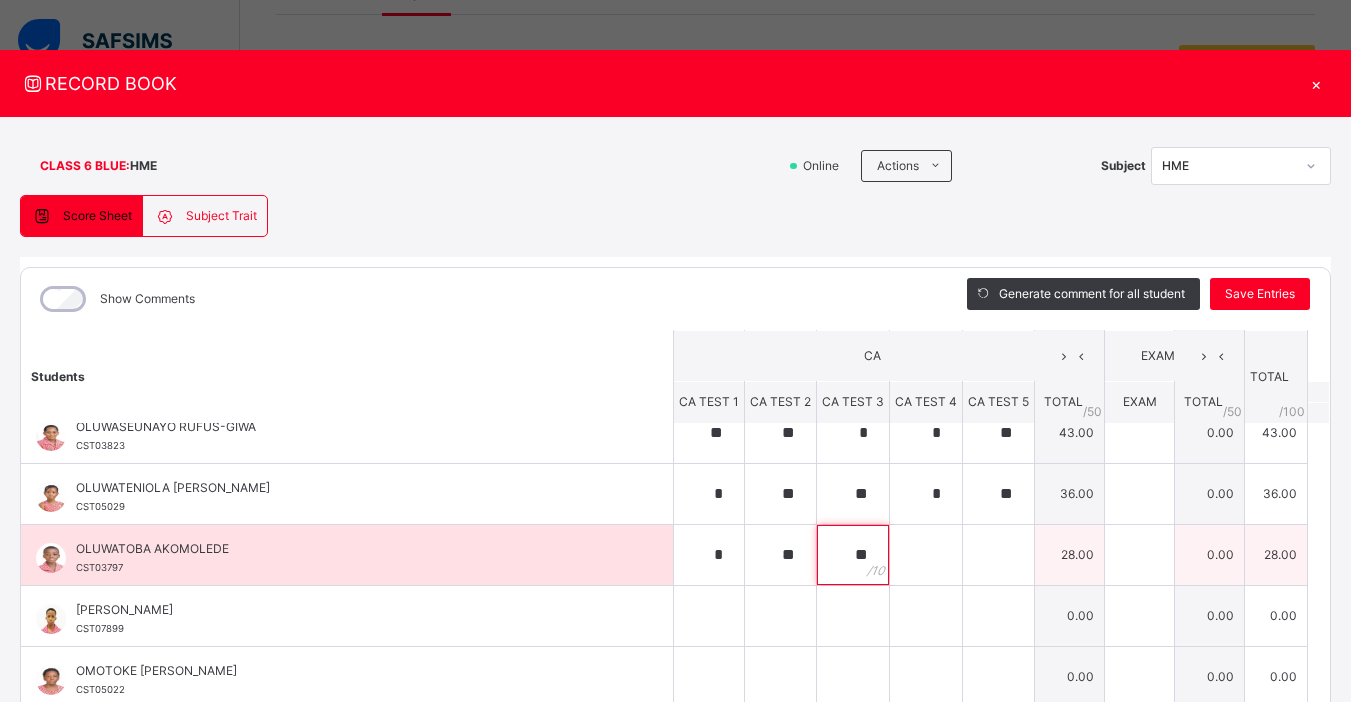 type on "**" 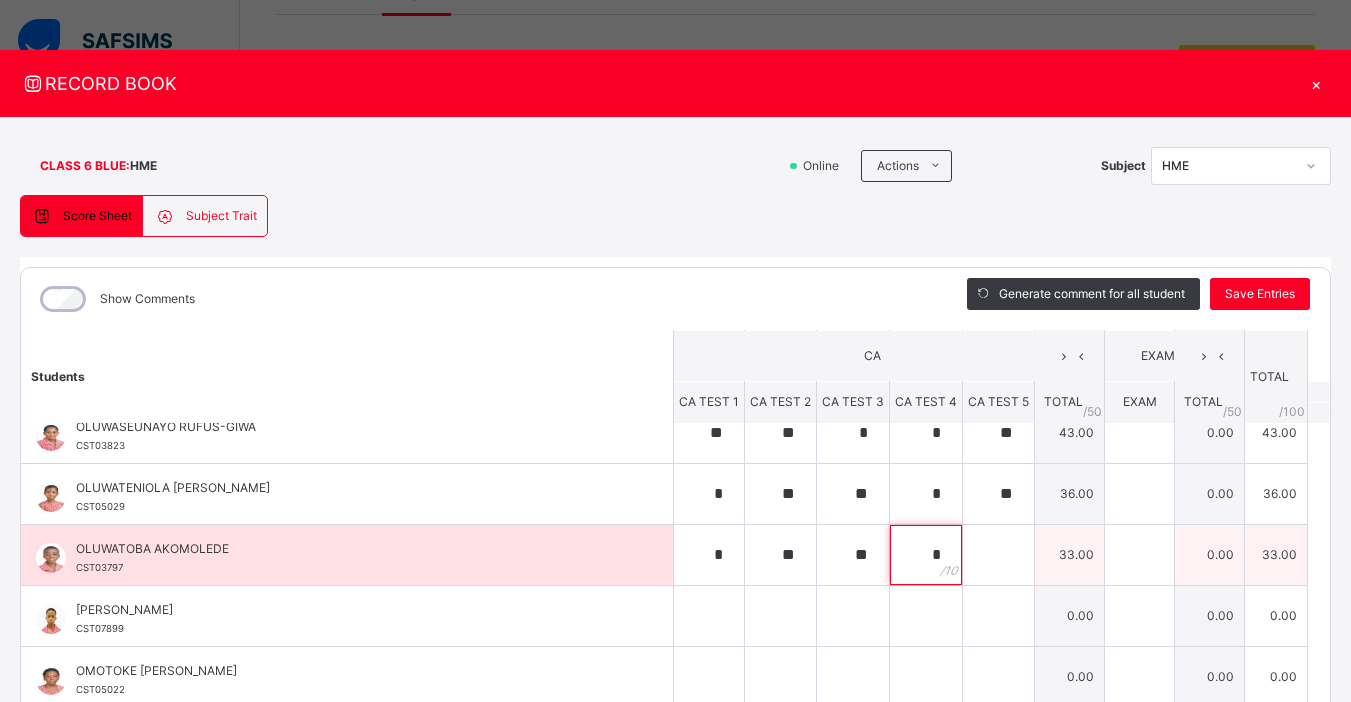 type on "*" 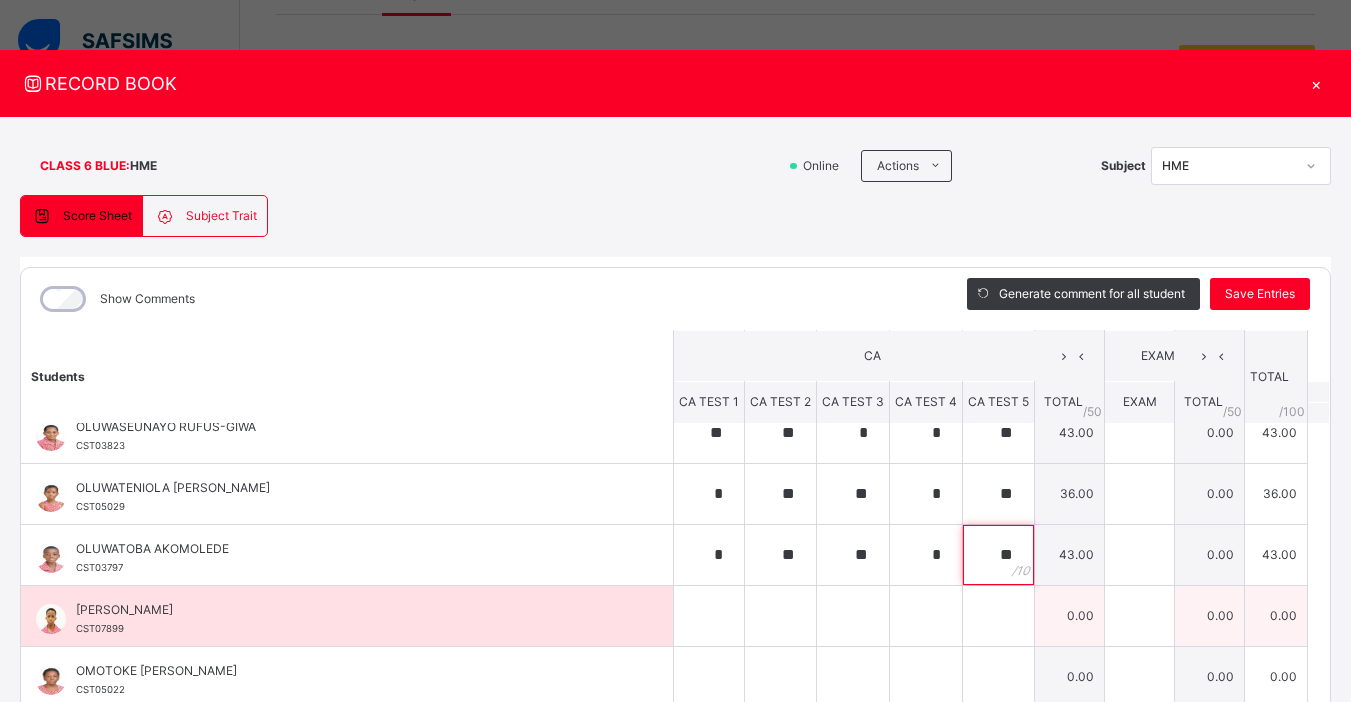 type on "**" 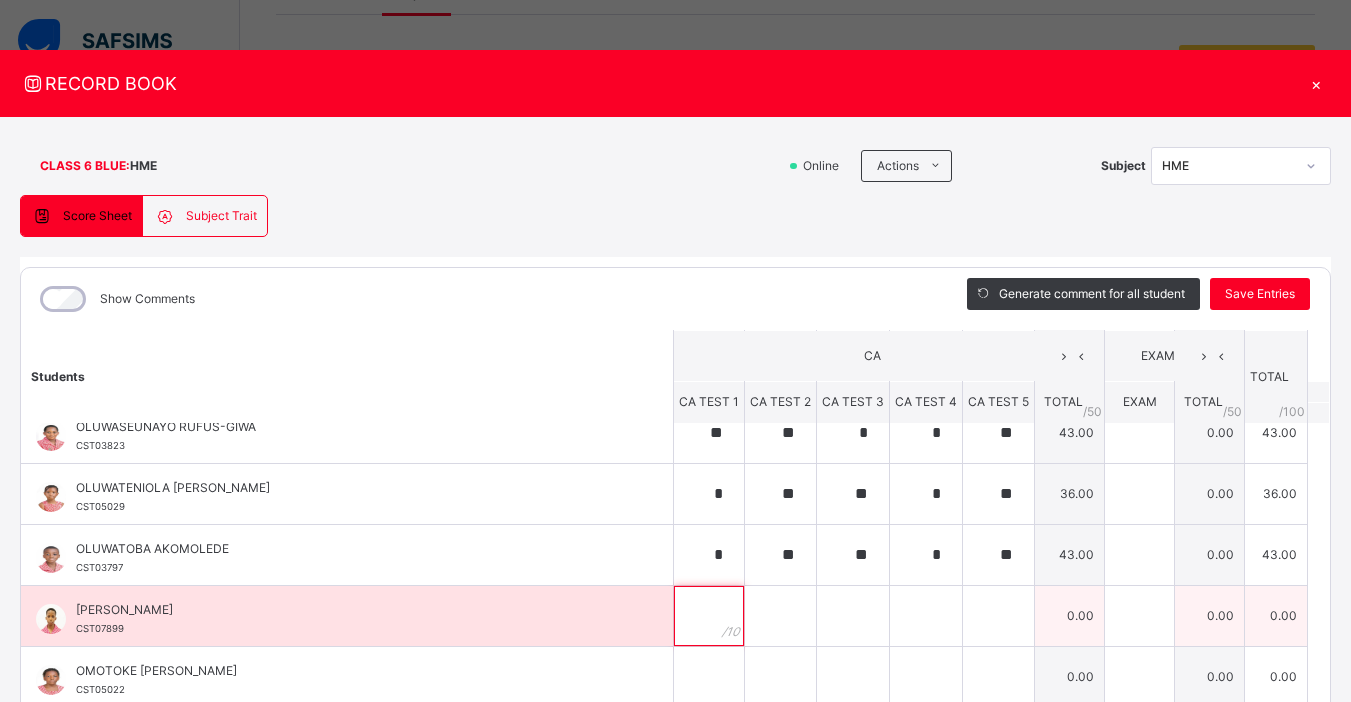 click at bounding box center (709, 616) 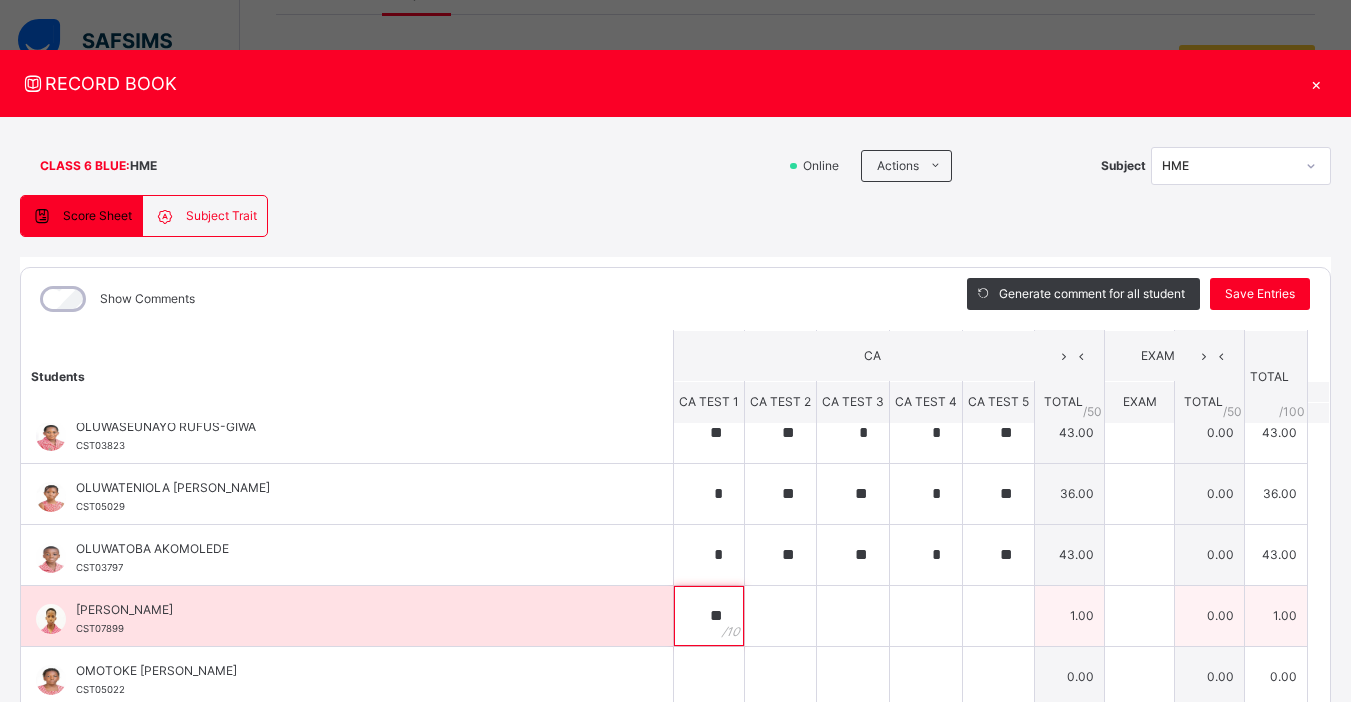 type on "**" 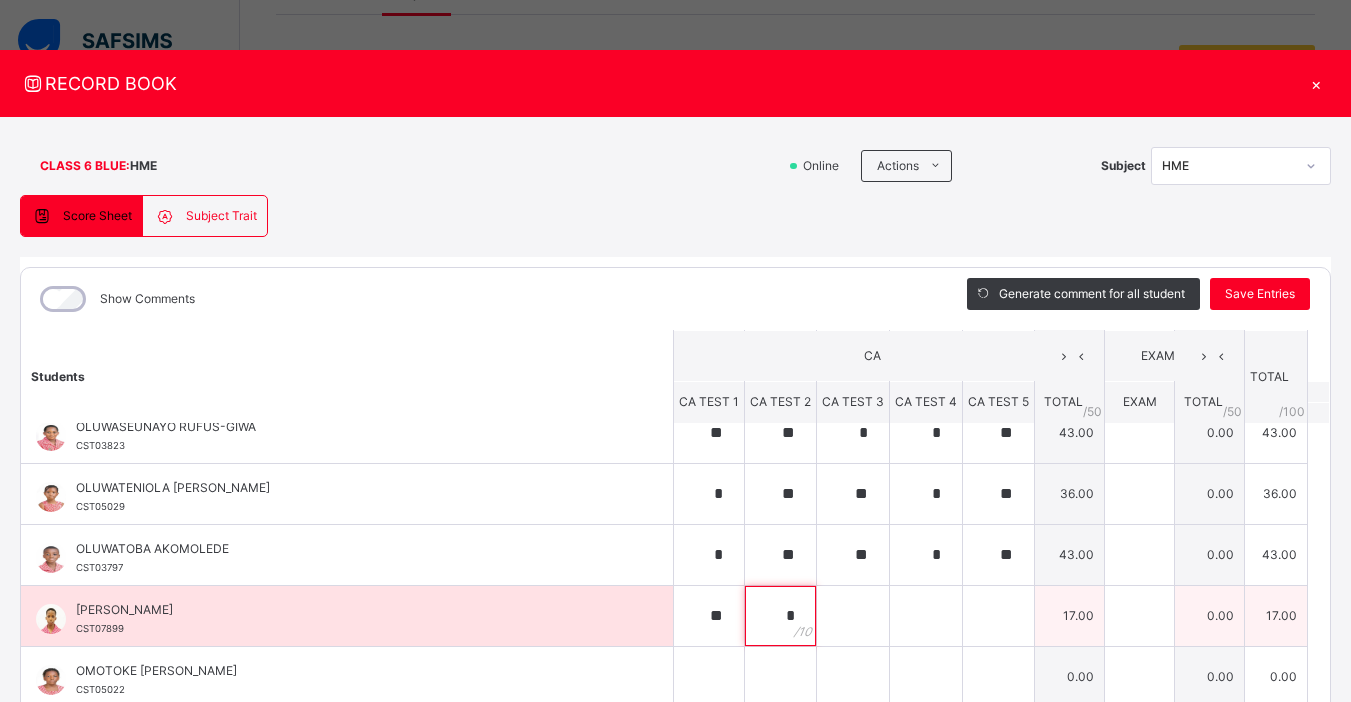 type on "*" 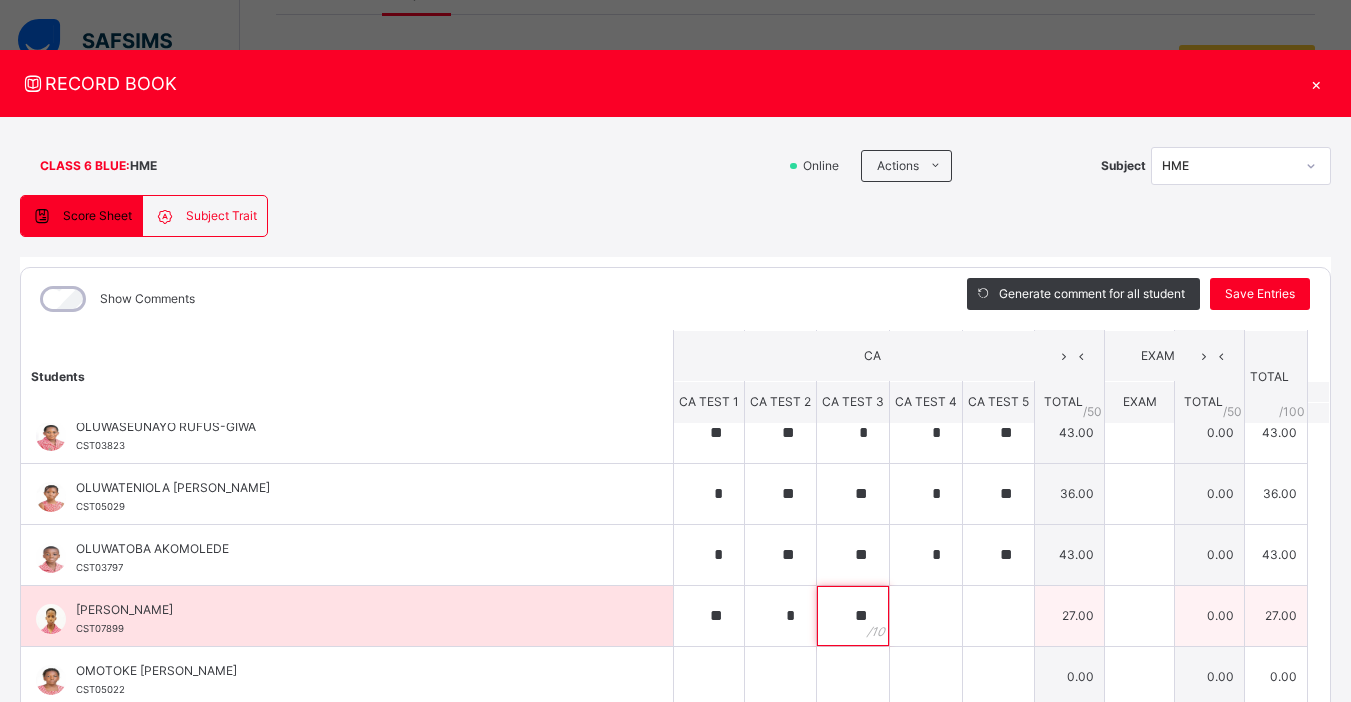 type on "**" 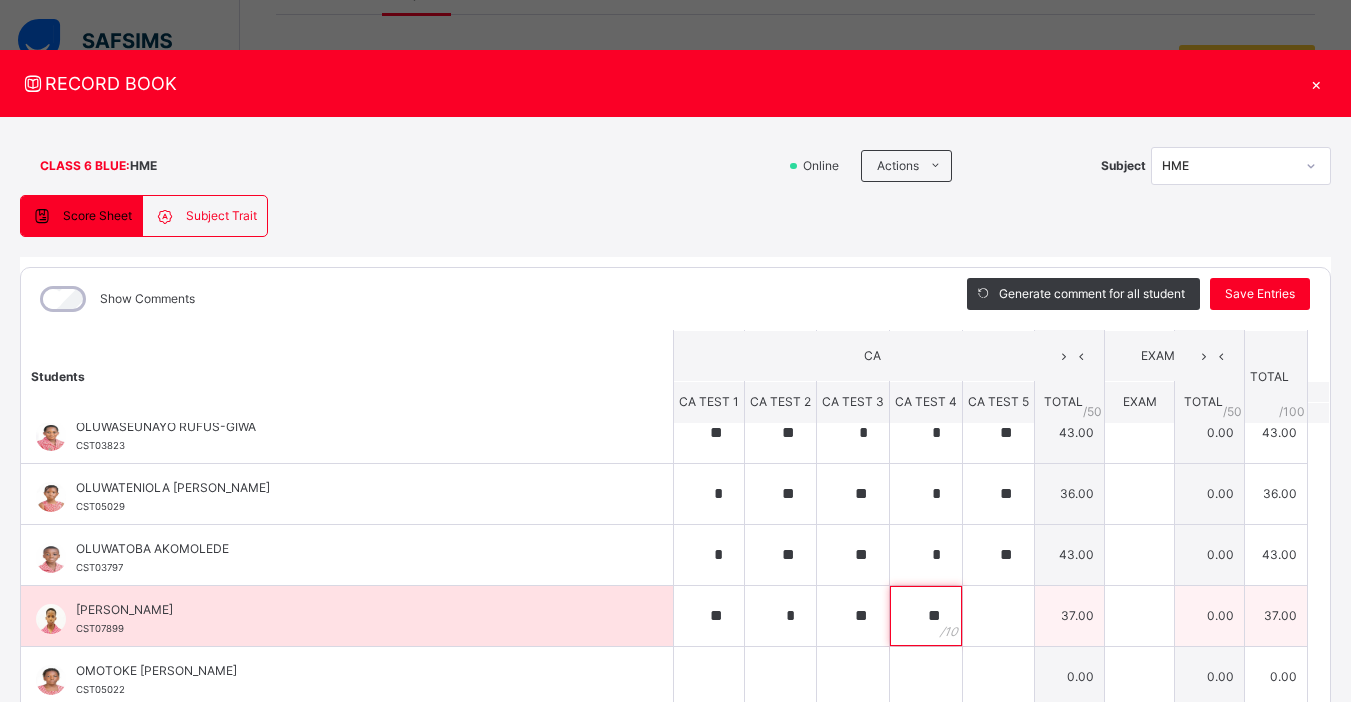 type on "**" 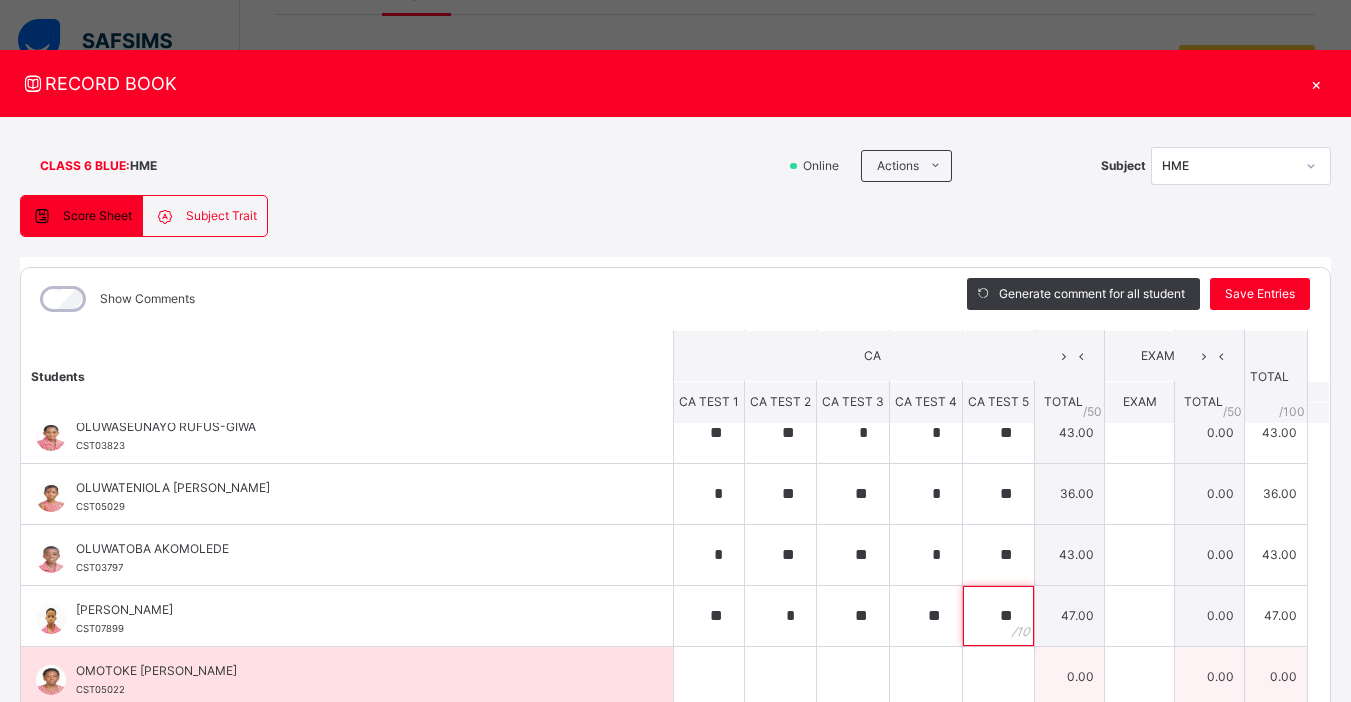 type on "**" 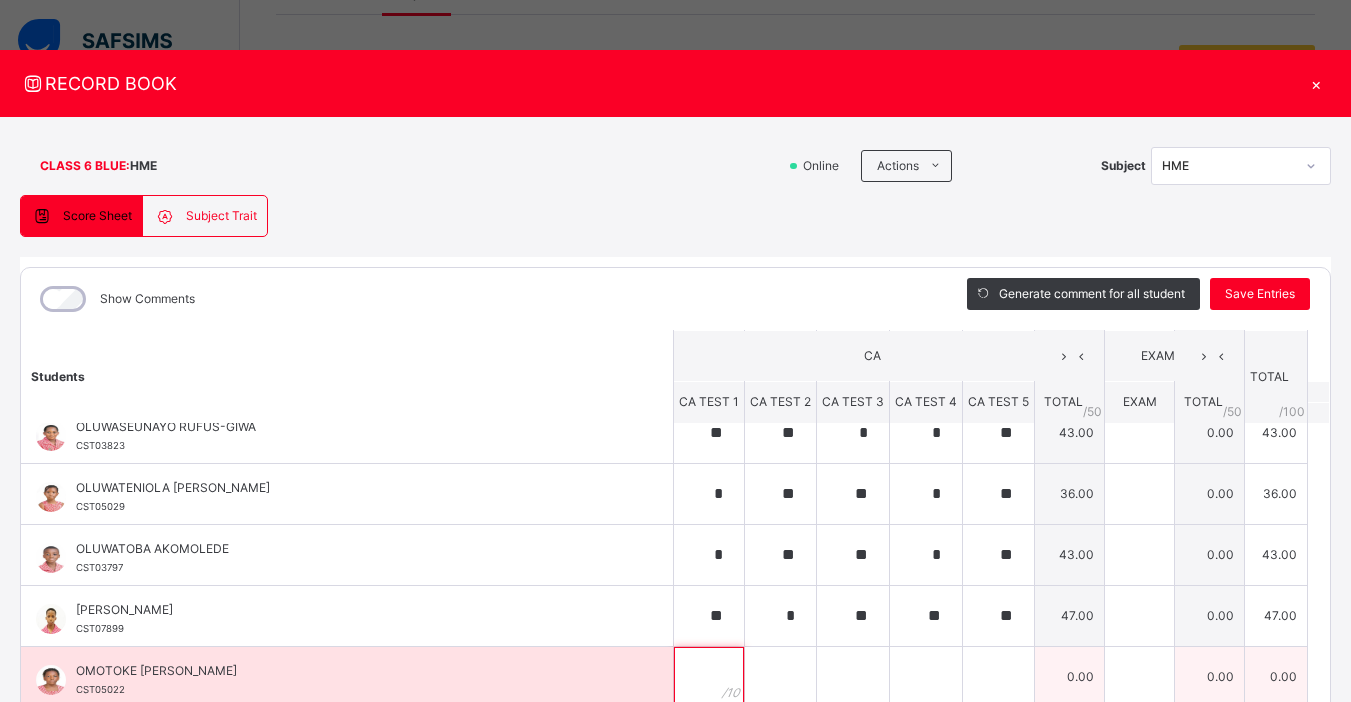 click at bounding box center [709, 677] 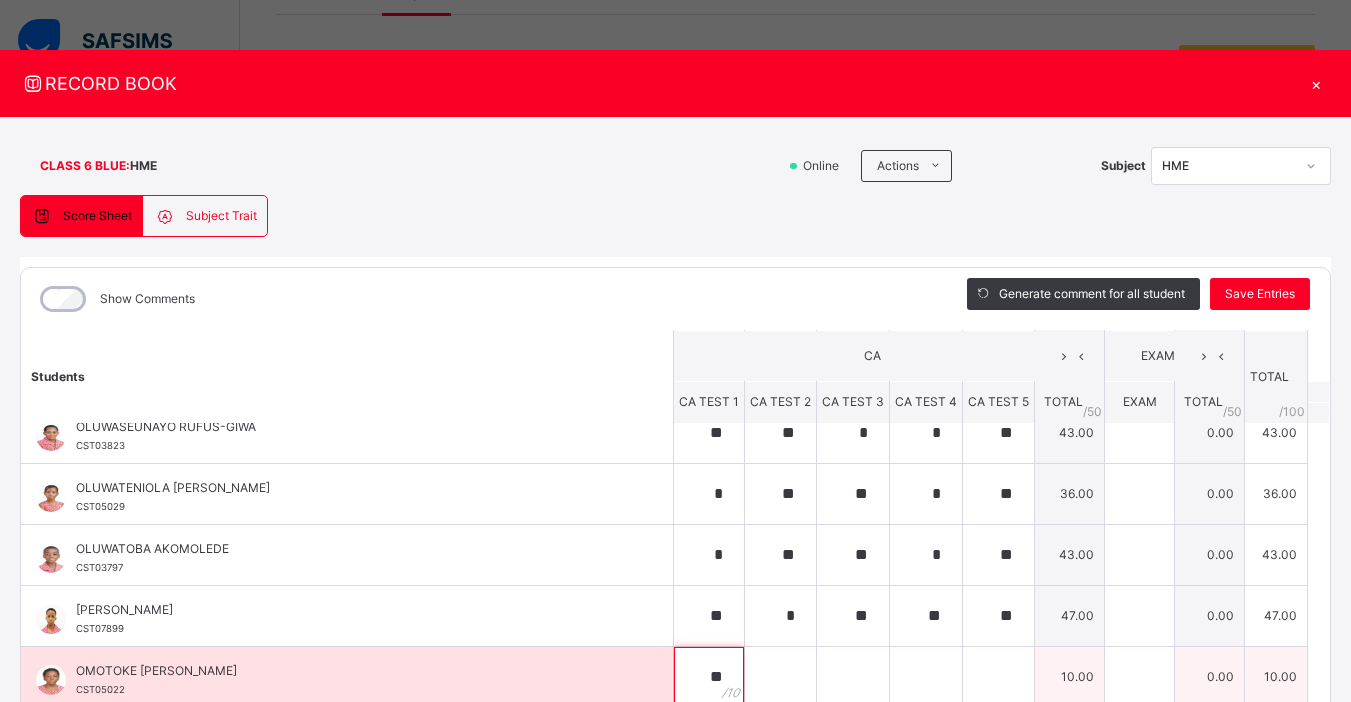 type on "**" 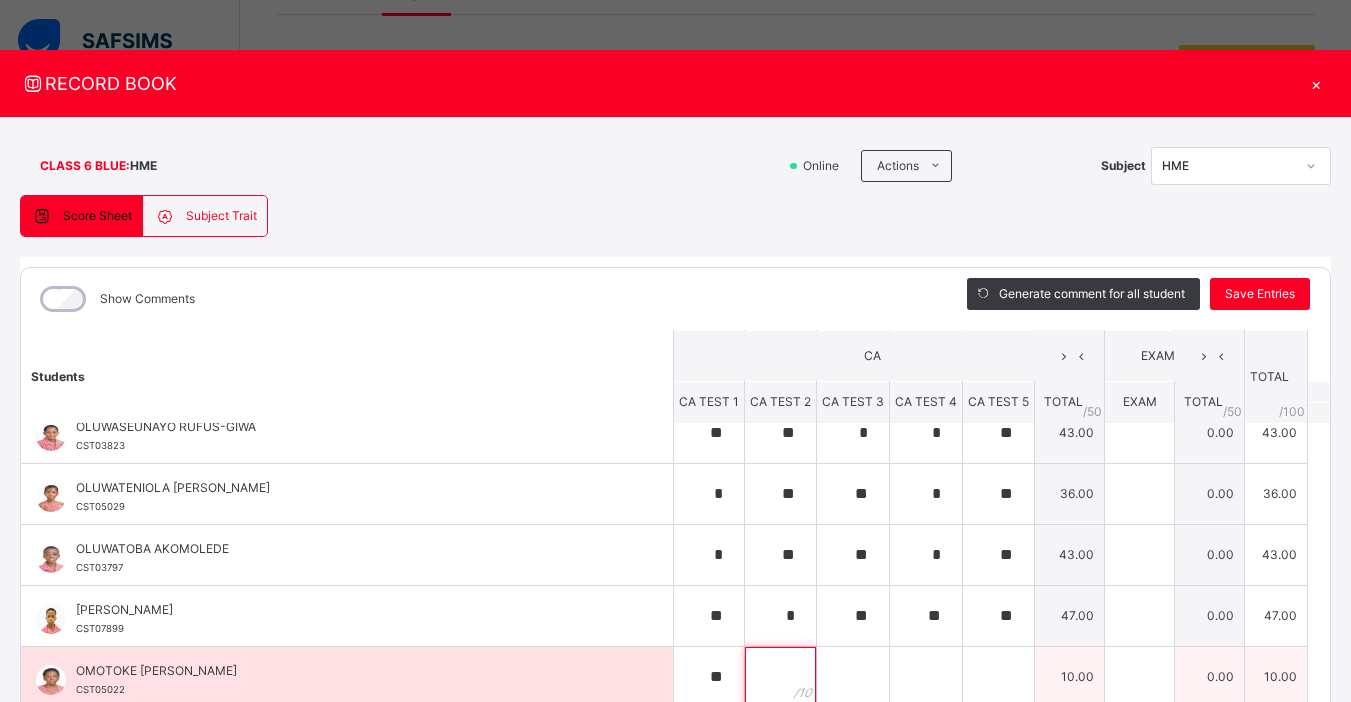scroll, scrollTop: 5, scrollLeft: 0, axis: vertical 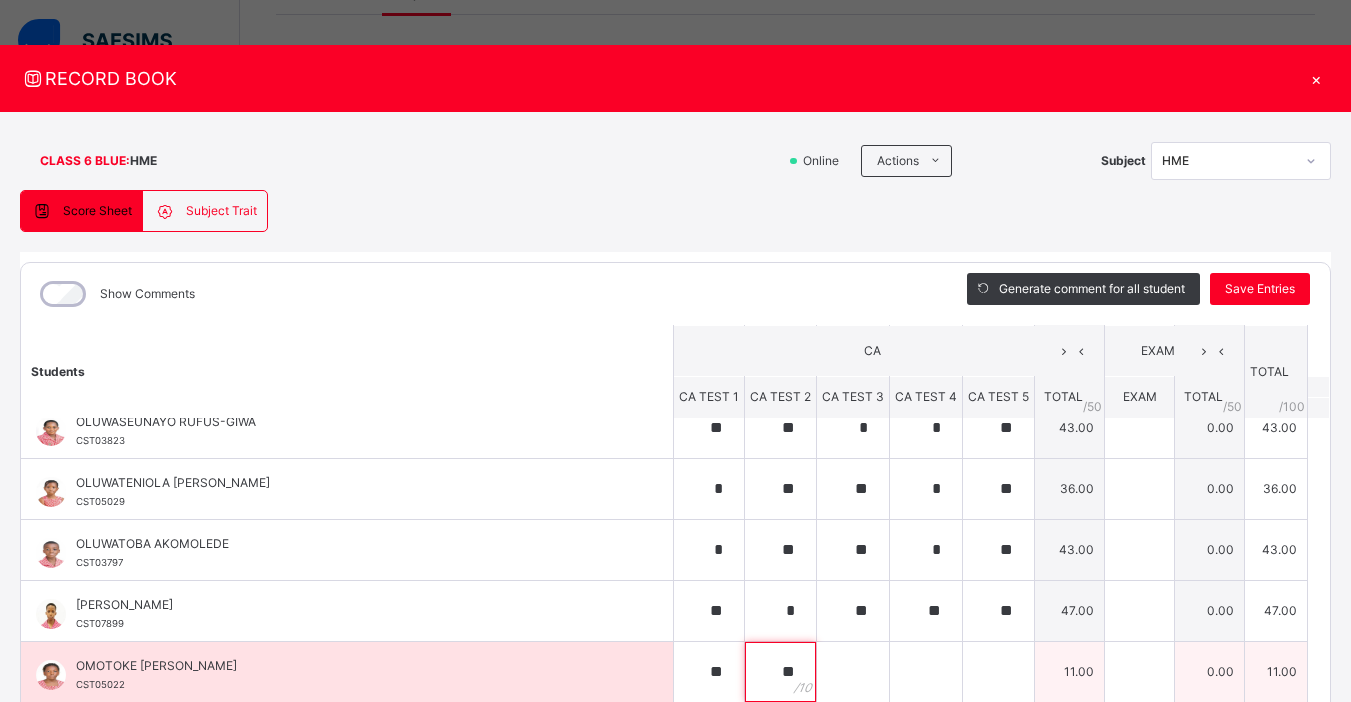 type on "**" 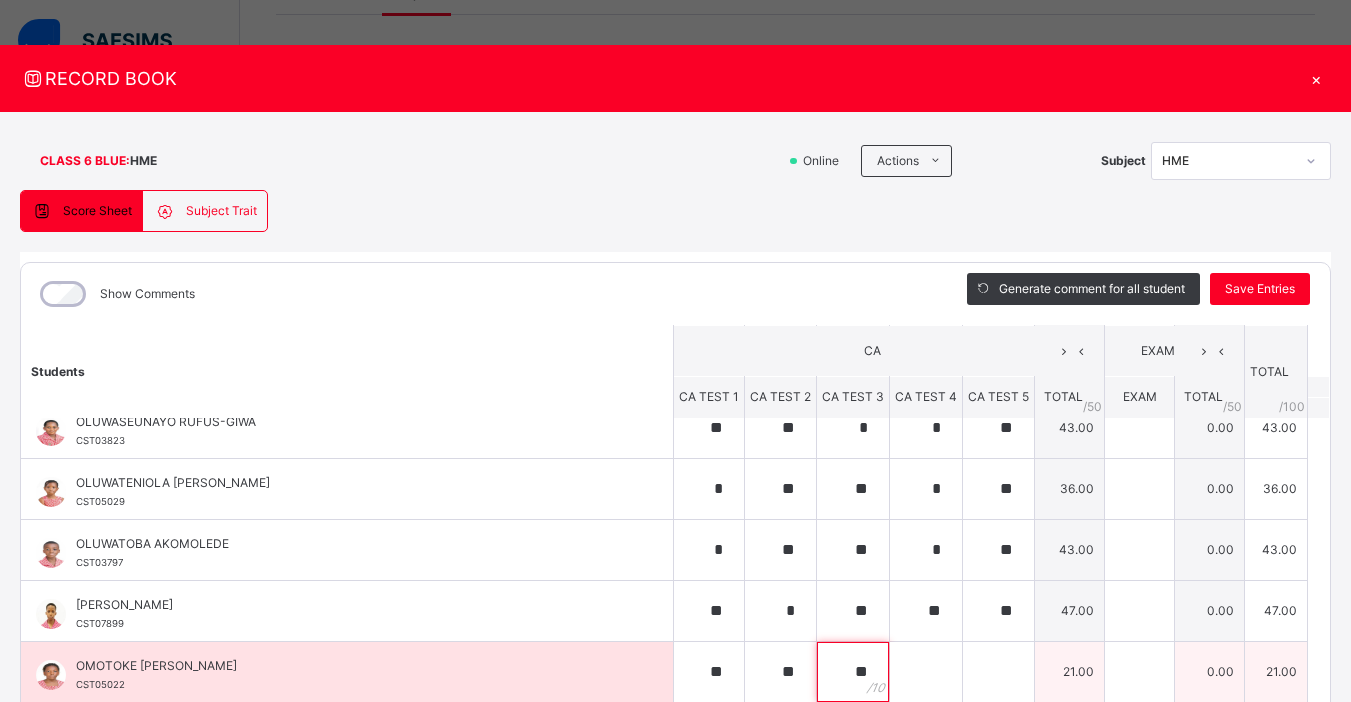 type on "**" 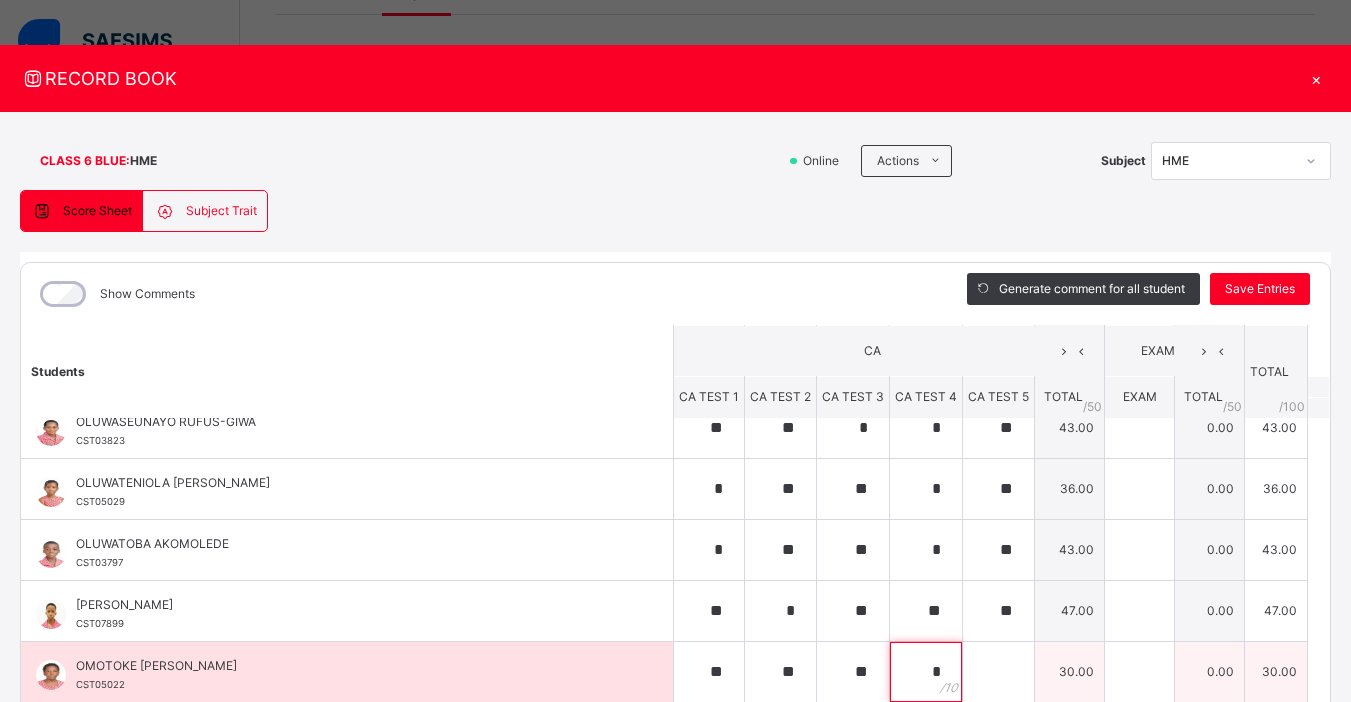type on "*" 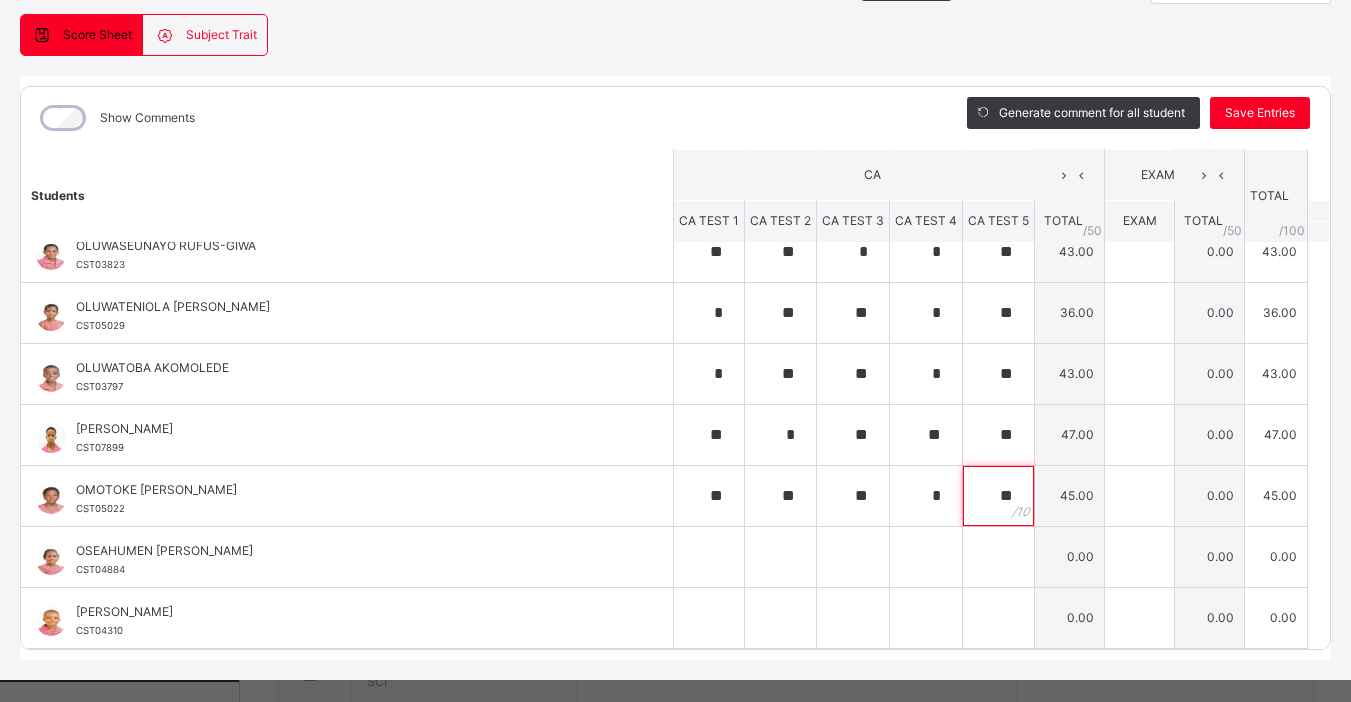 scroll, scrollTop: 209, scrollLeft: 0, axis: vertical 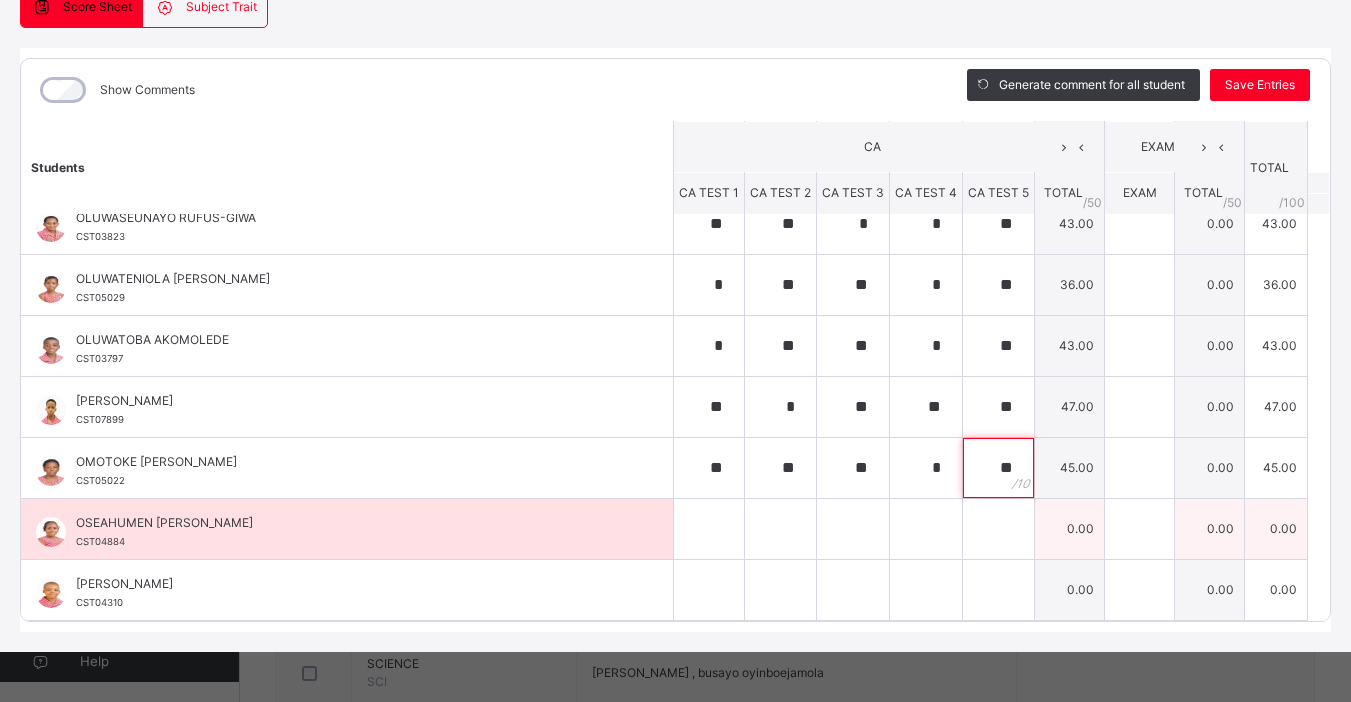 type on "**" 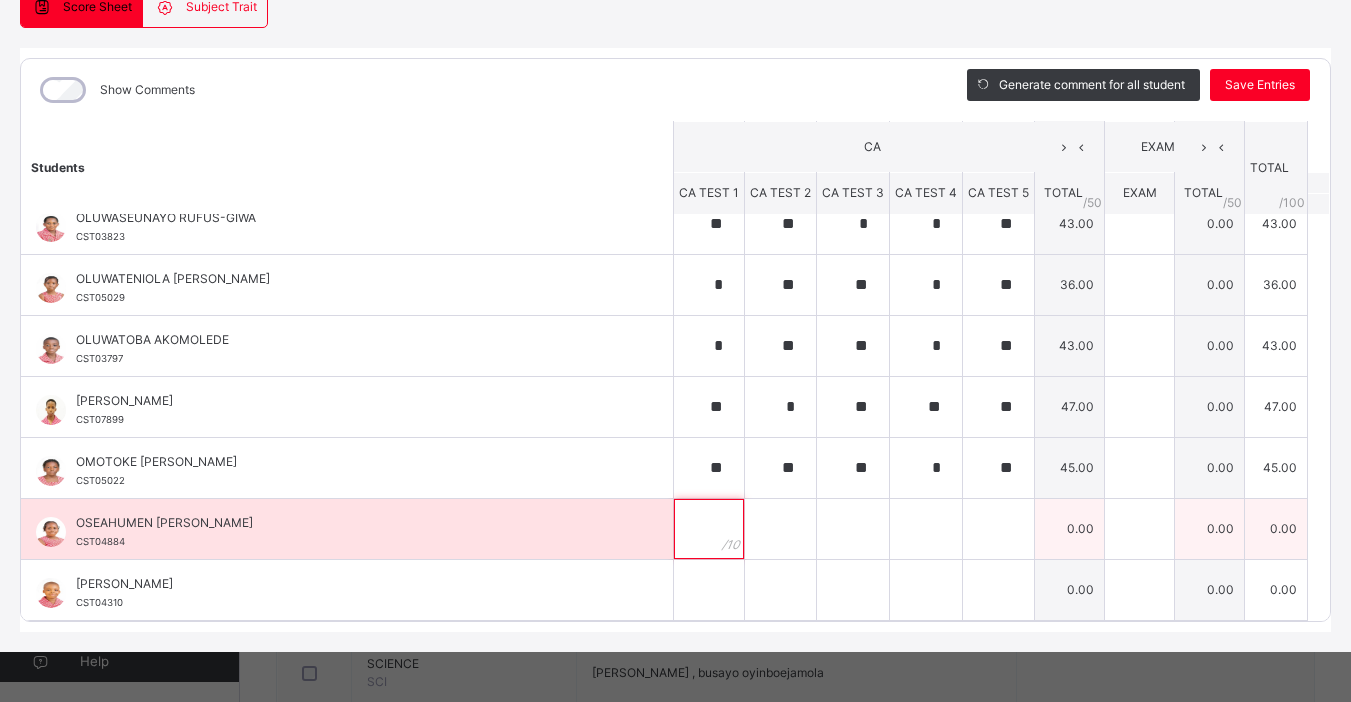 click at bounding box center (709, 529) 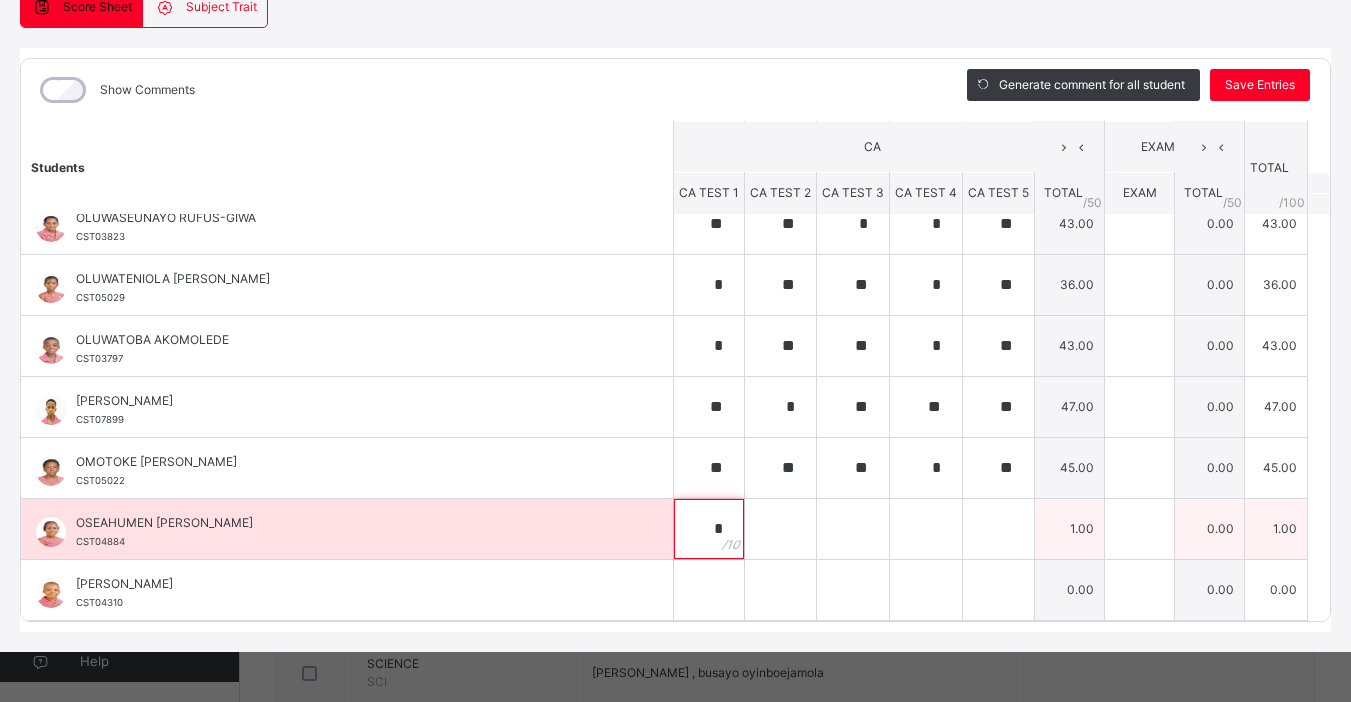 type on "*" 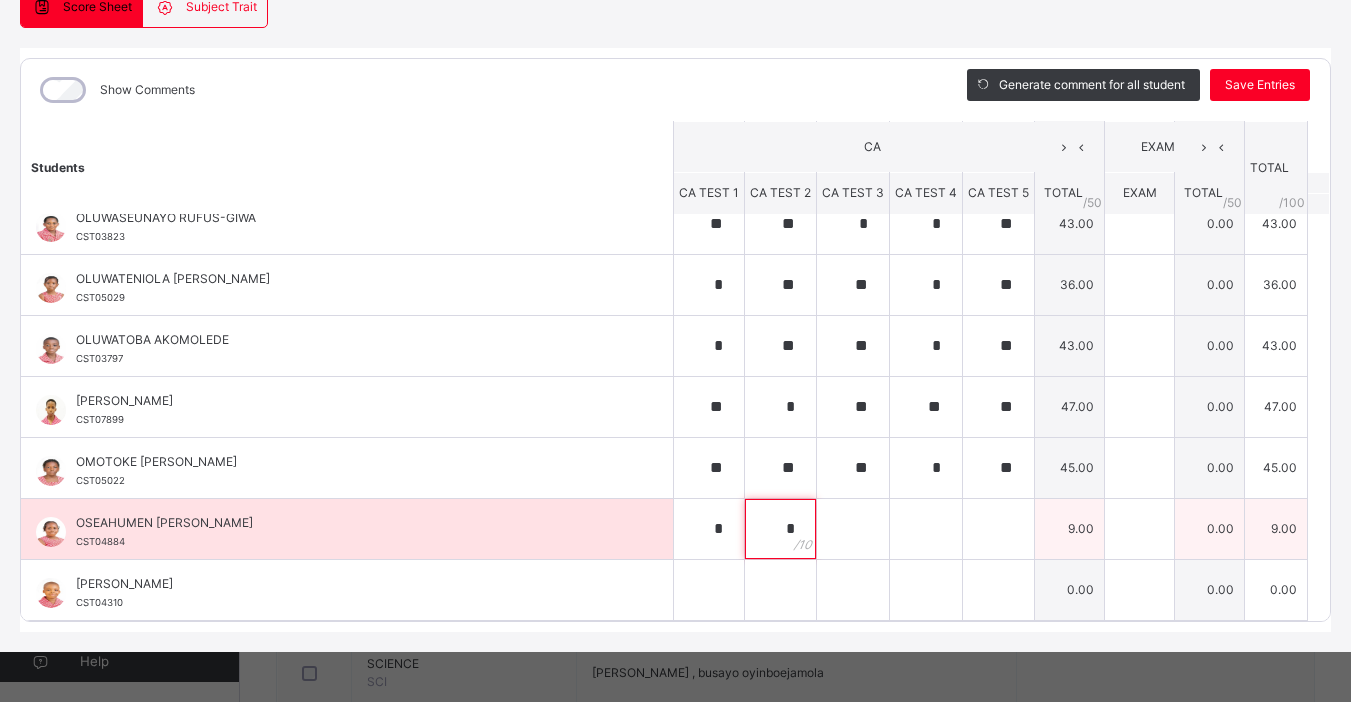 type on "*" 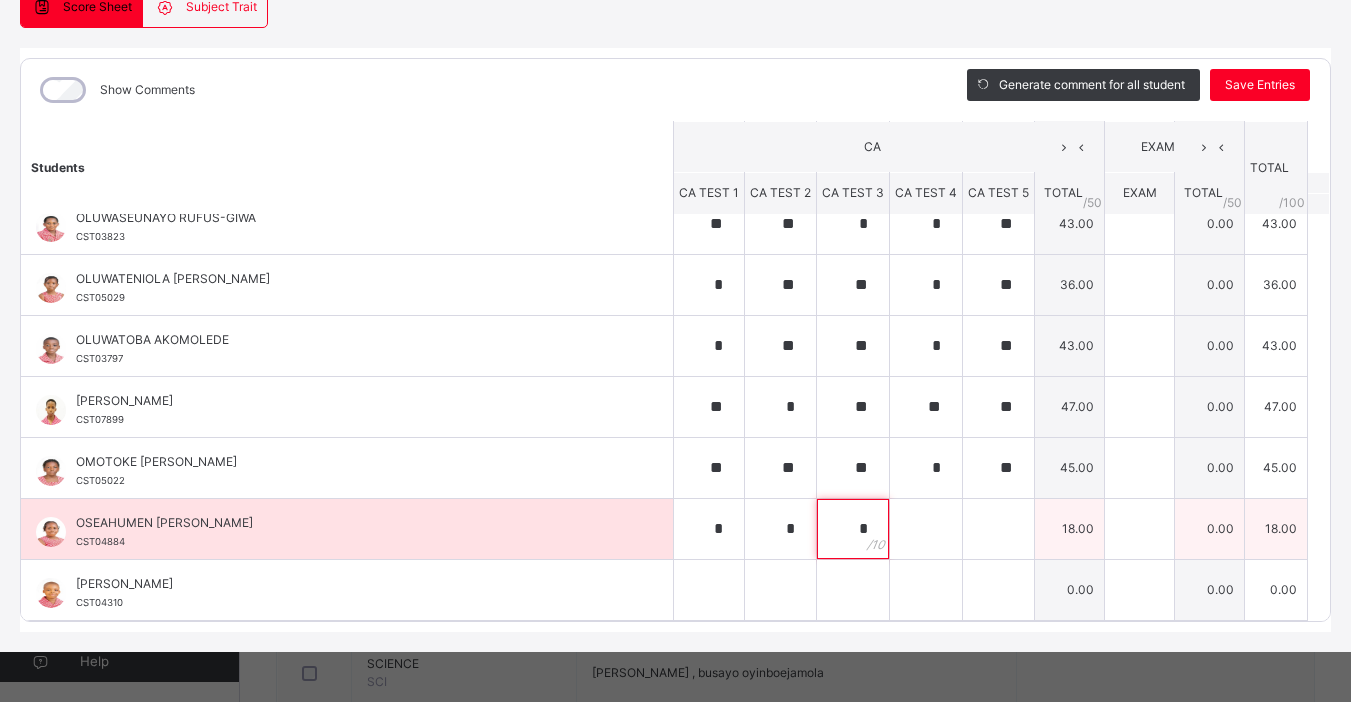 type on "*" 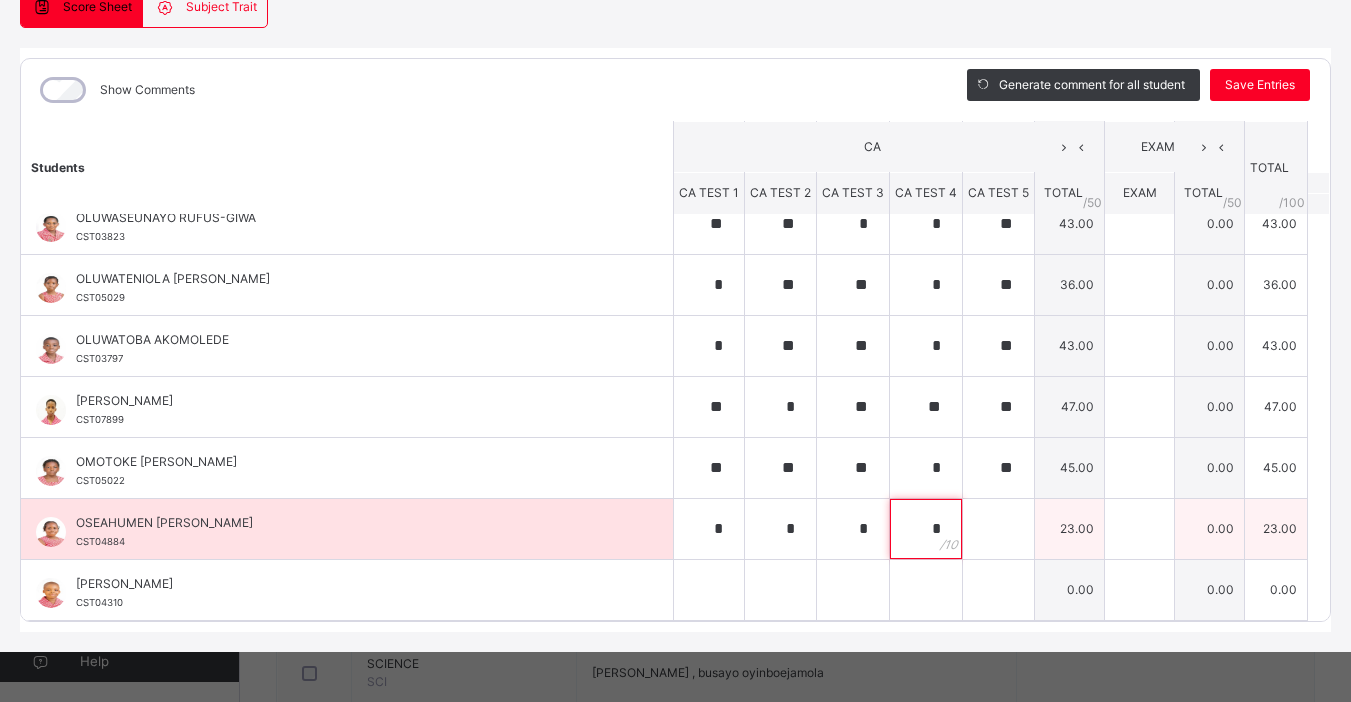 type on "*" 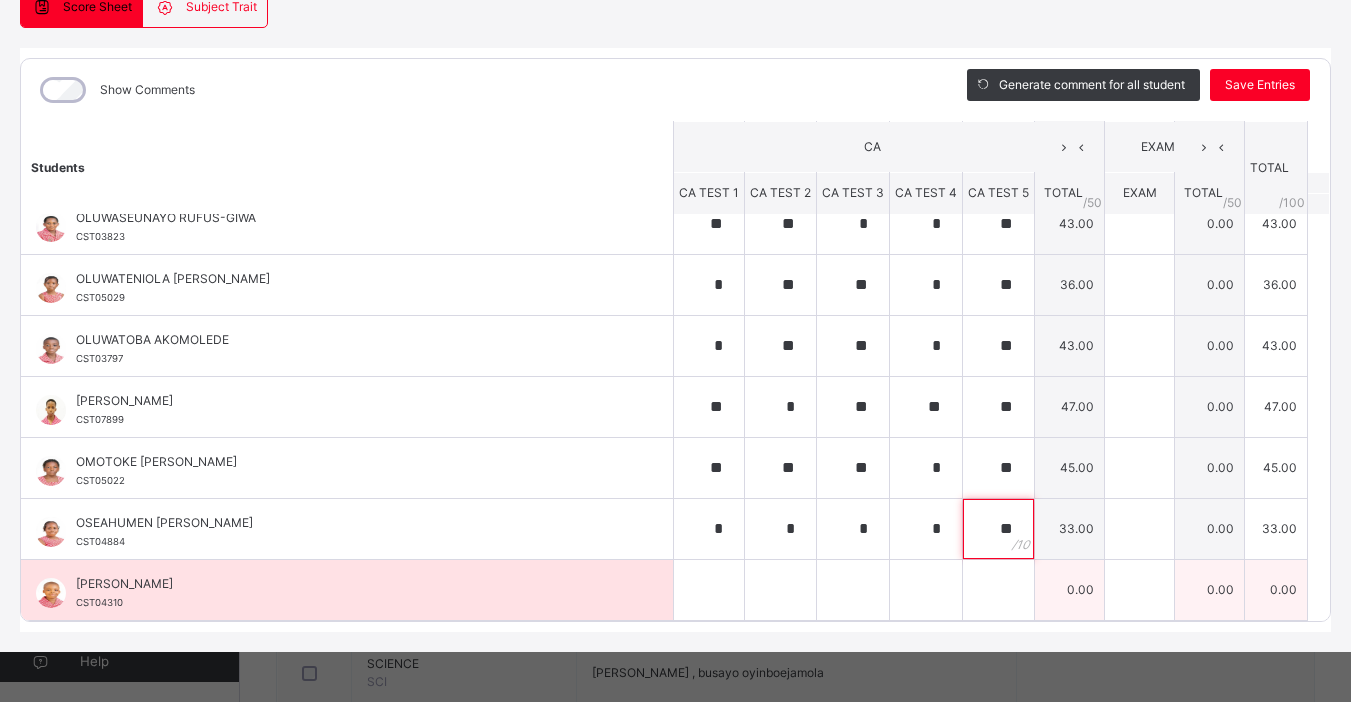 type on "**" 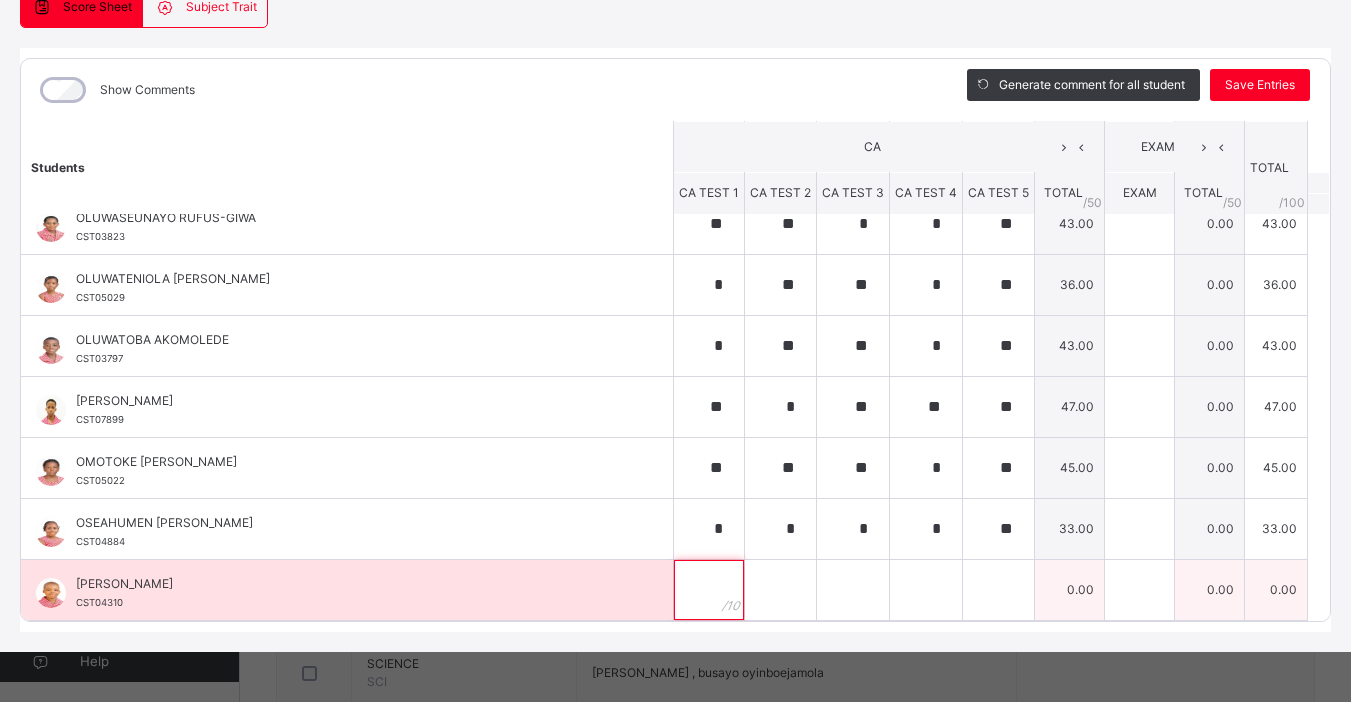 click at bounding box center (709, 590) 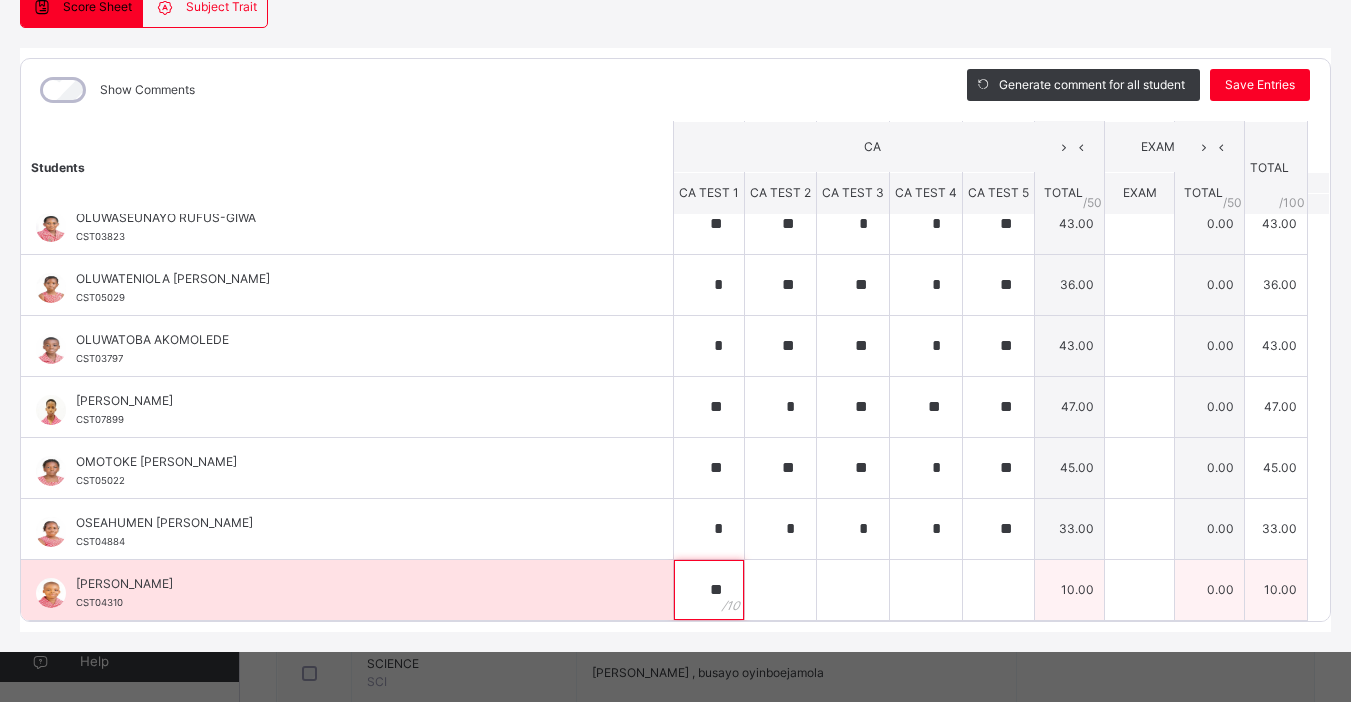 type on "**" 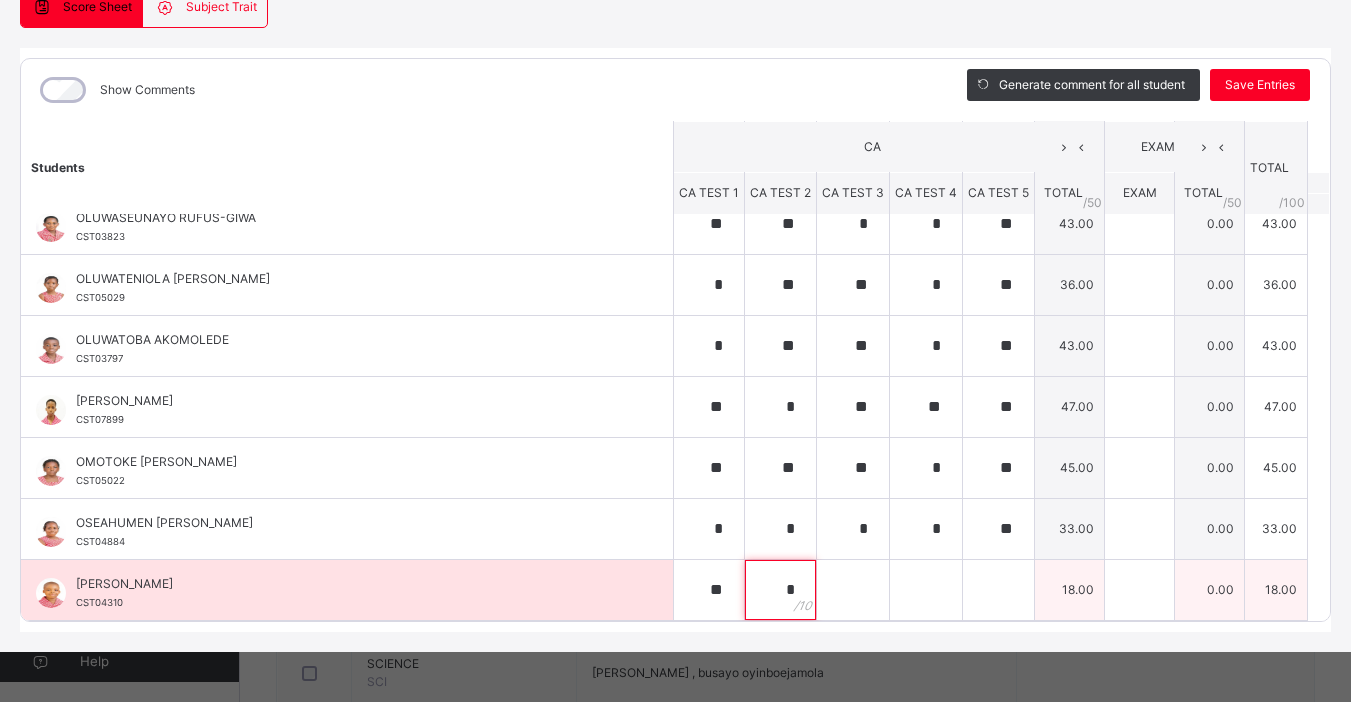 type on "*" 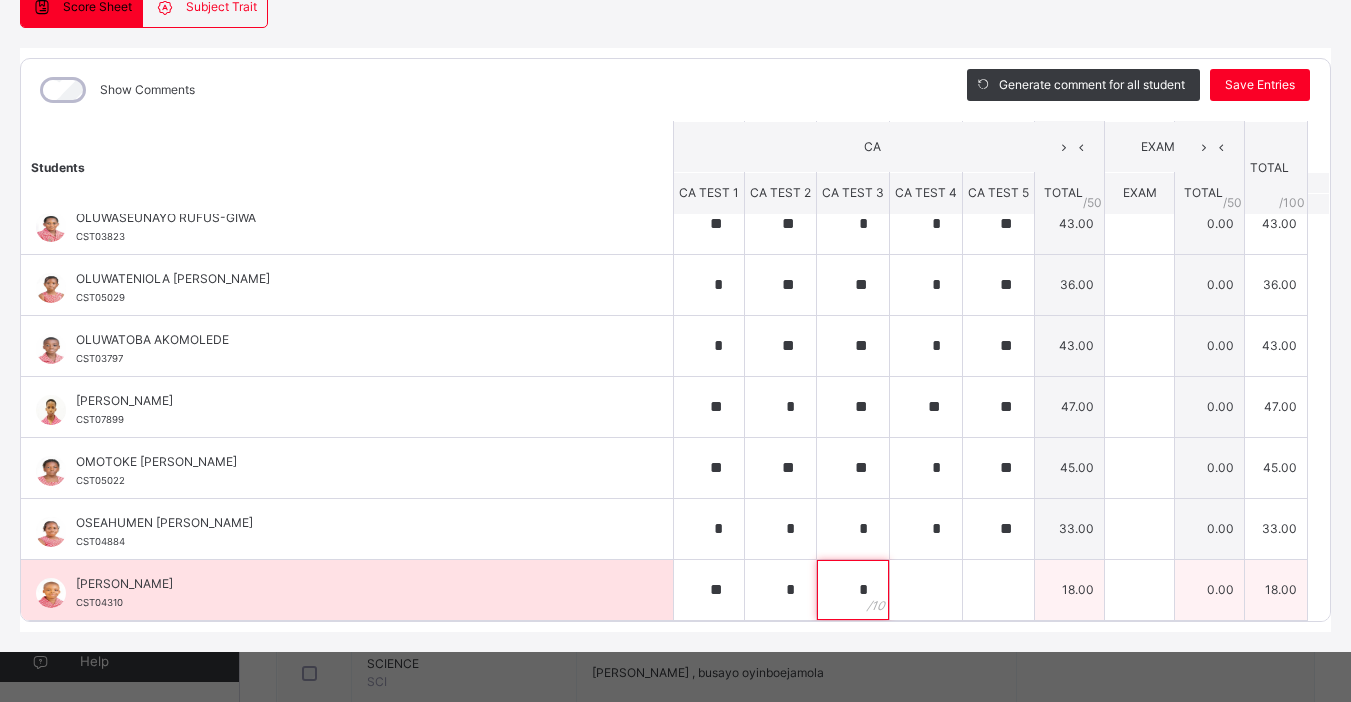 type on "*" 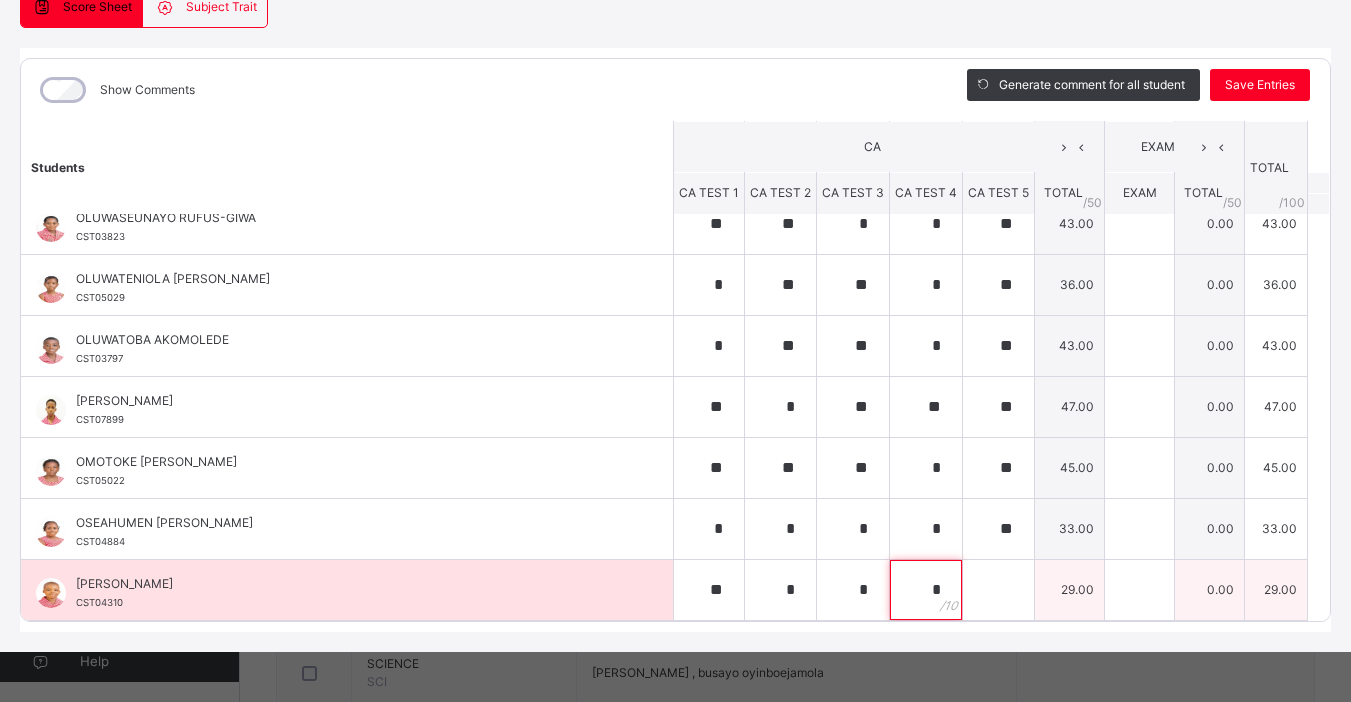 type on "*" 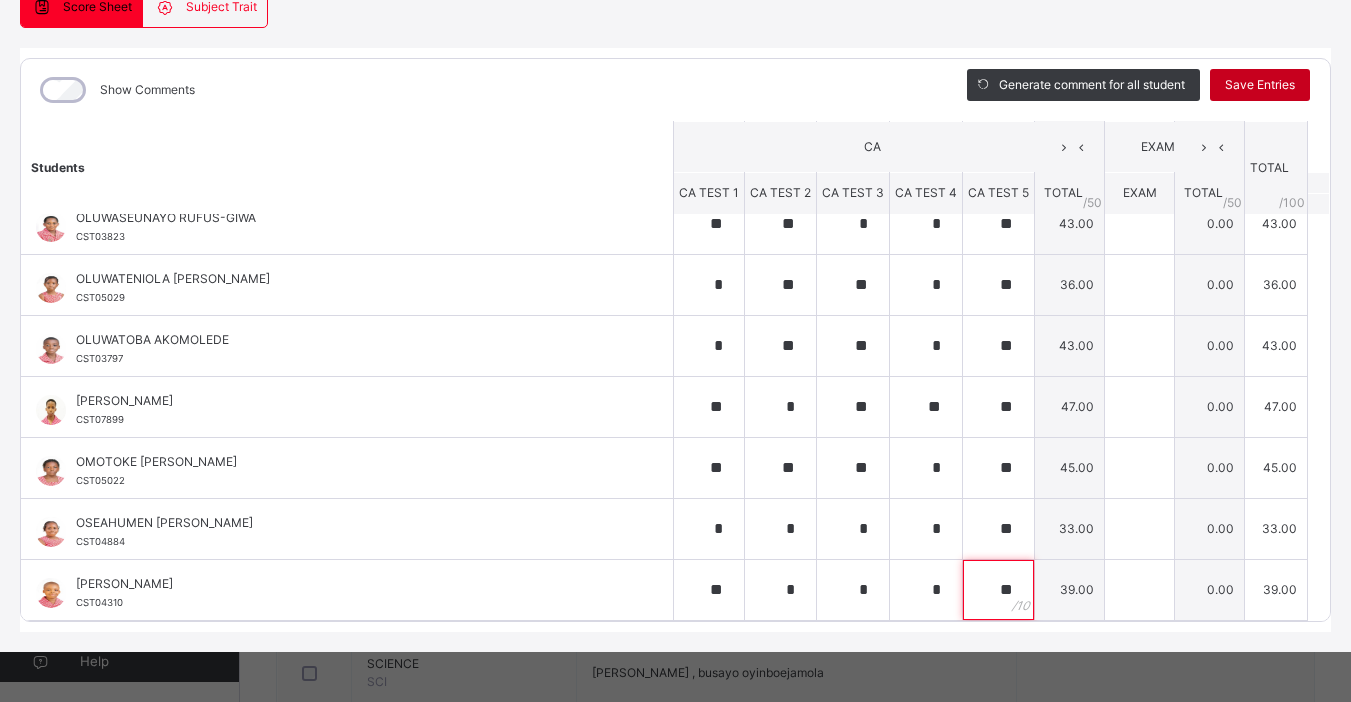 type on "**" 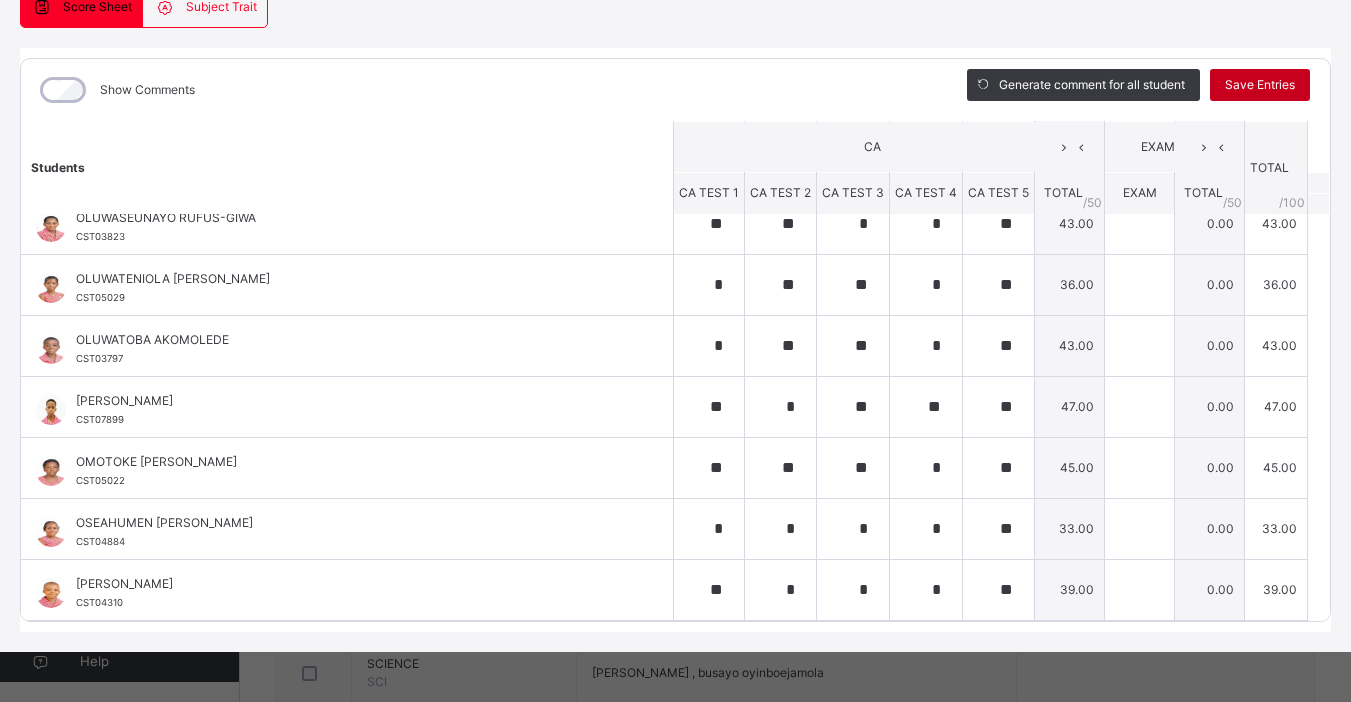 click on "Save Entries" at bounding box center [1260, 85] 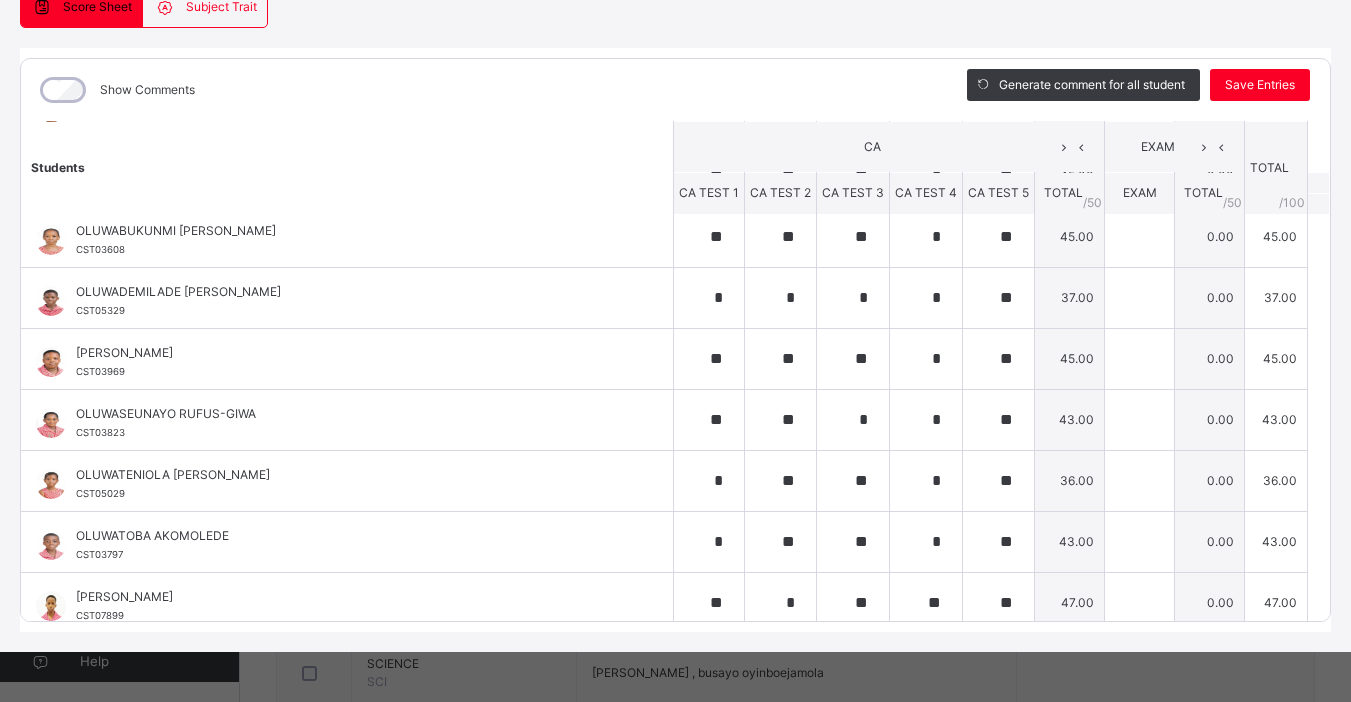 scroll, scrollTop: 875, scrollLeft: 0, axis: vertical 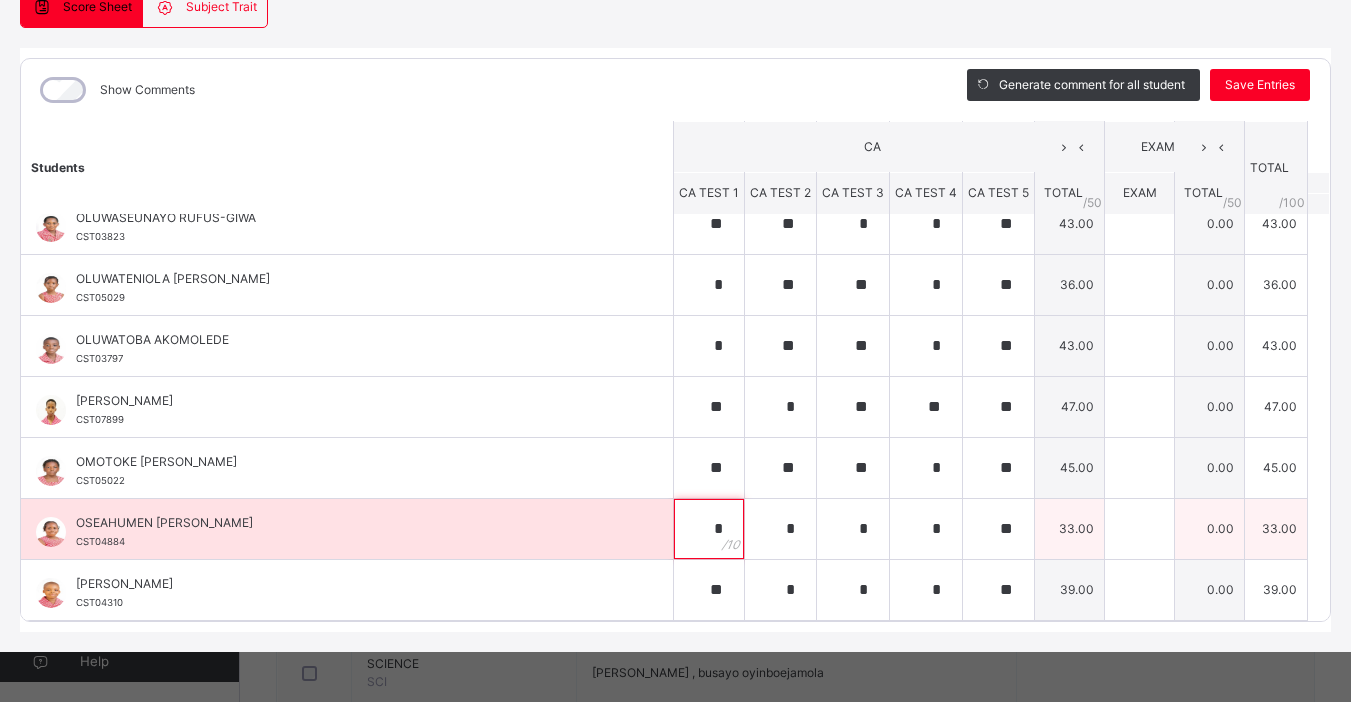 click on "*" at bounding box center (709, 529) 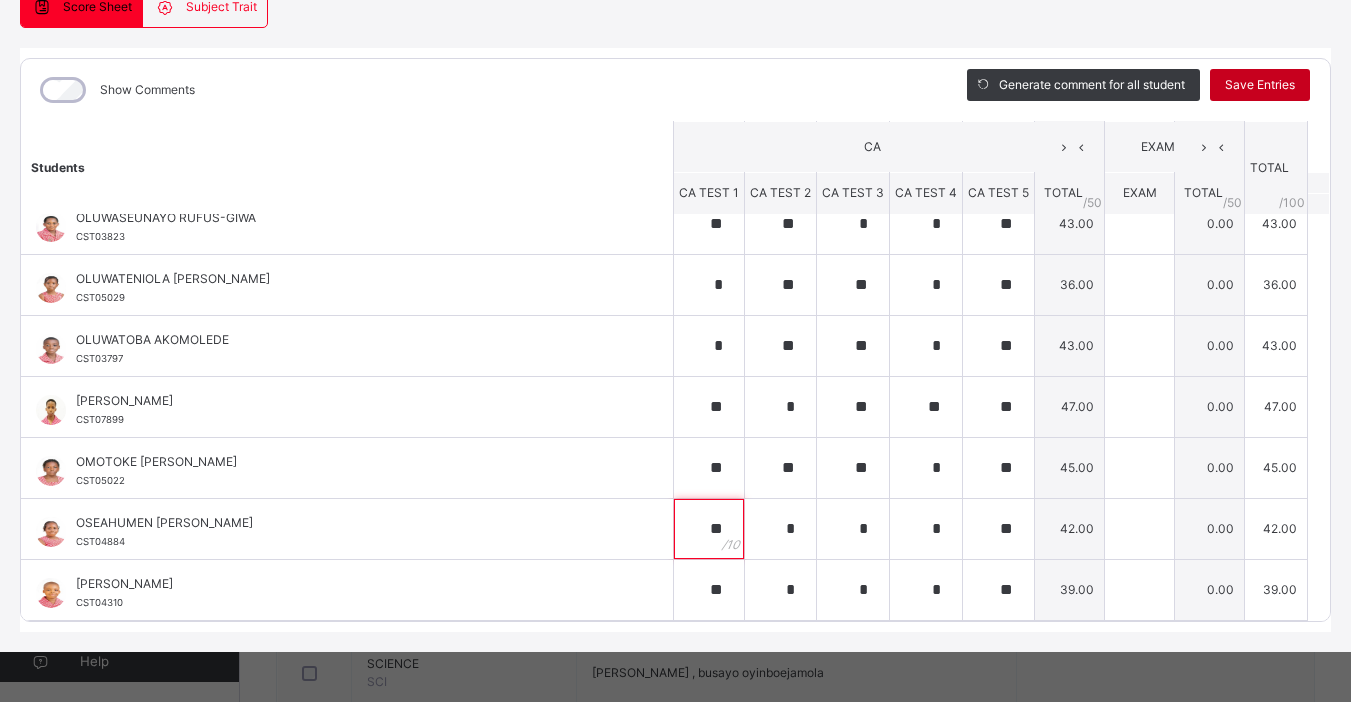 type on "**" 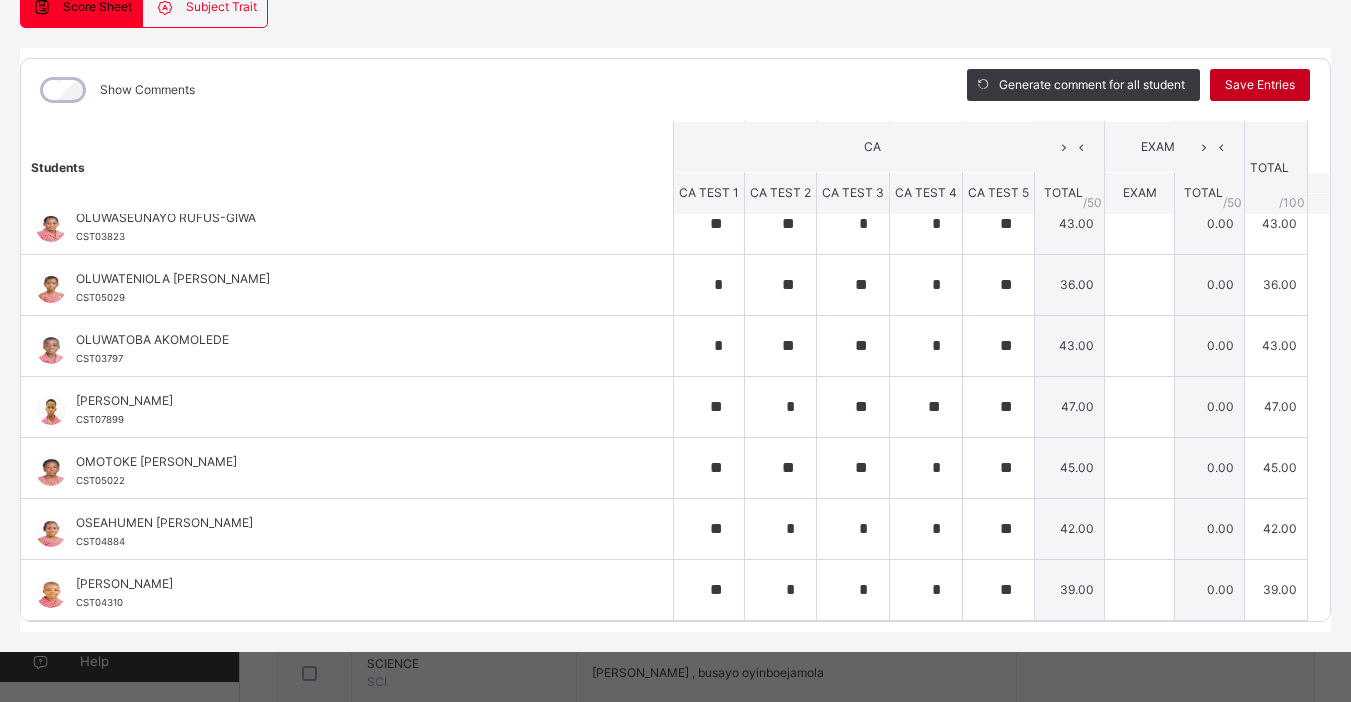 click on "Save Entries" at bounding box center [1260, 85] 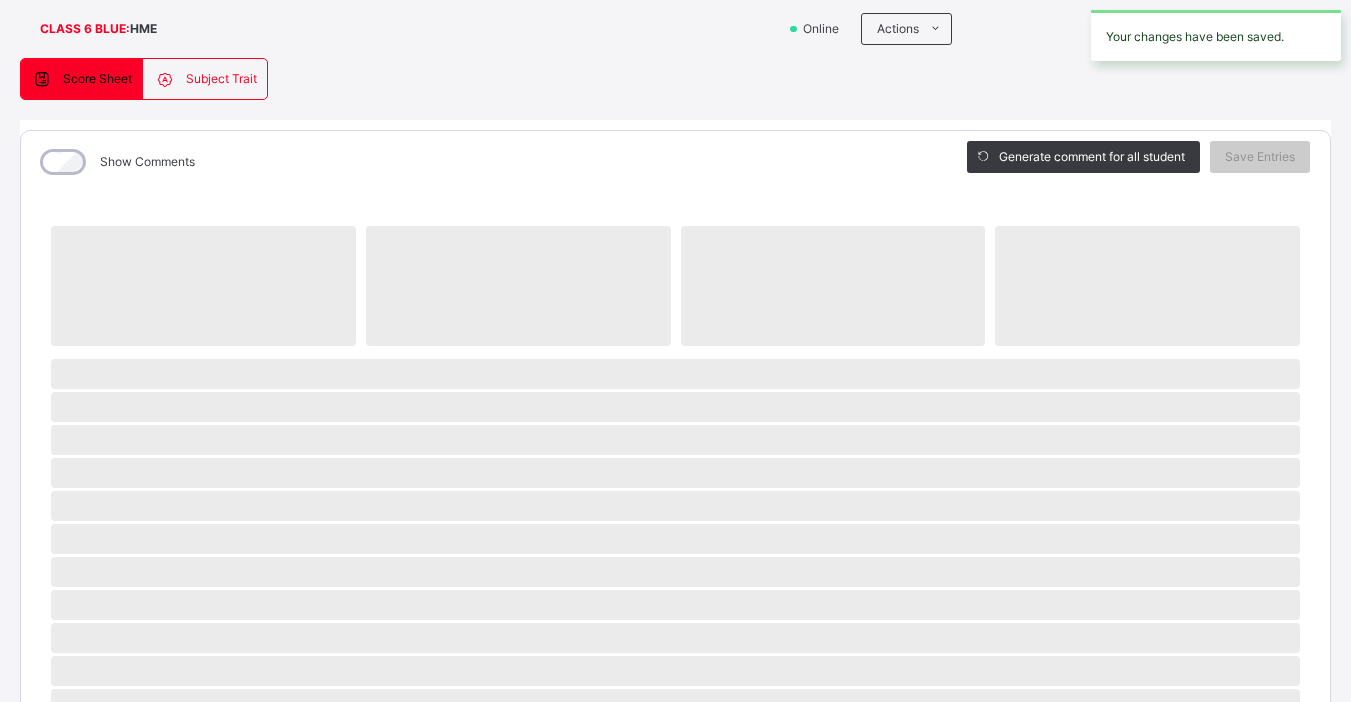 scroll, scrollTop: 135, scrollLeft: 0, axis: vertical 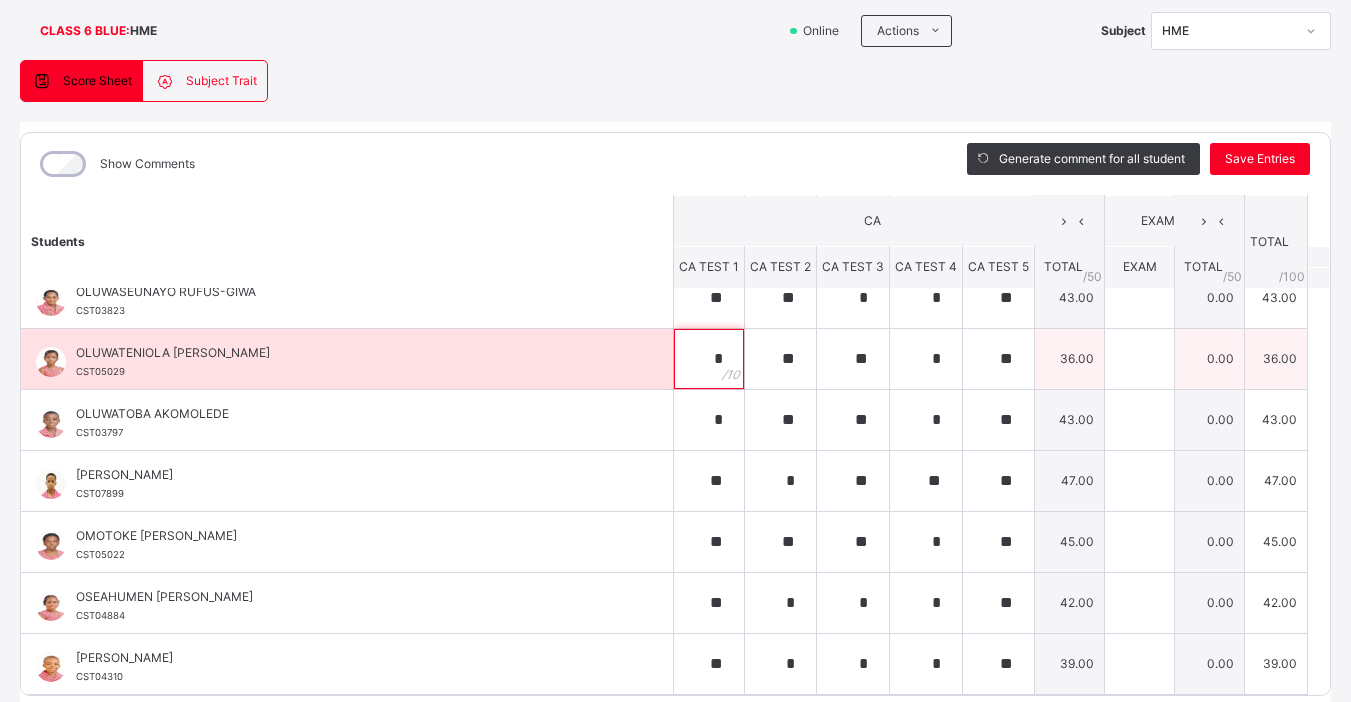 click on "*" at bounding box center [709, 359] 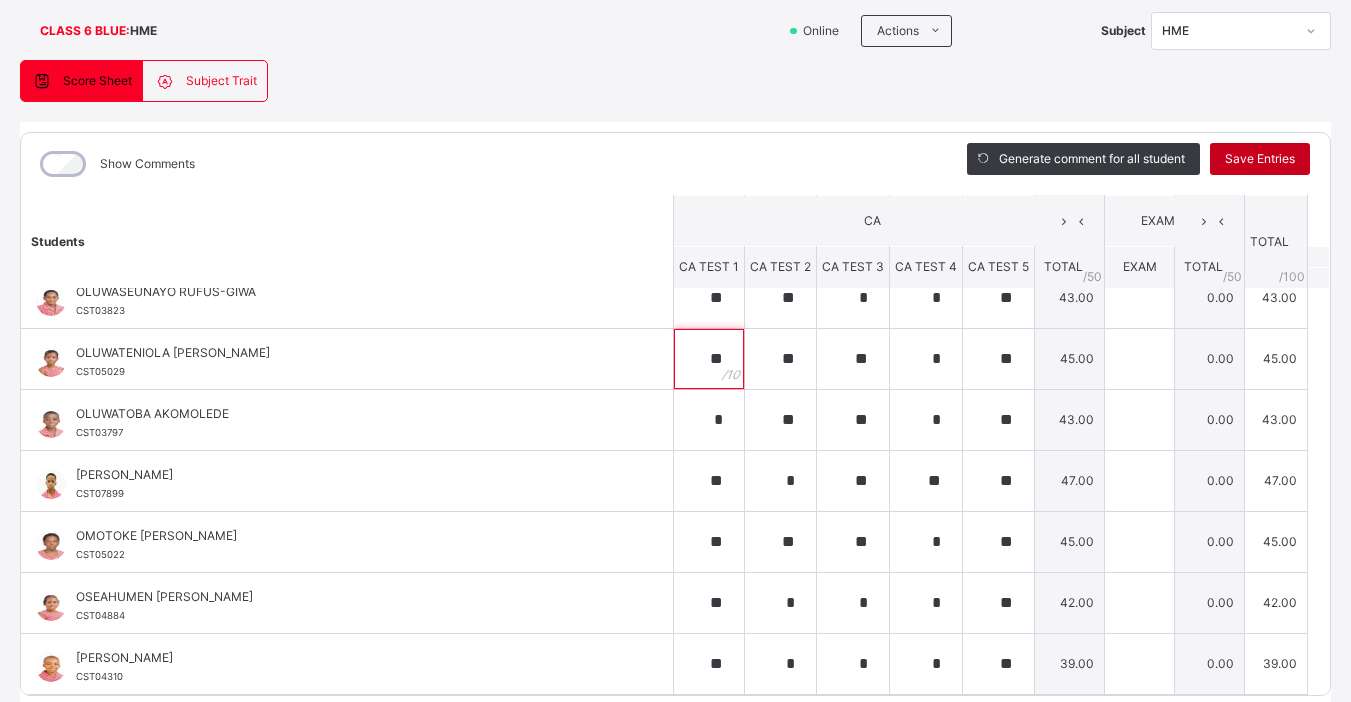 type on "**" 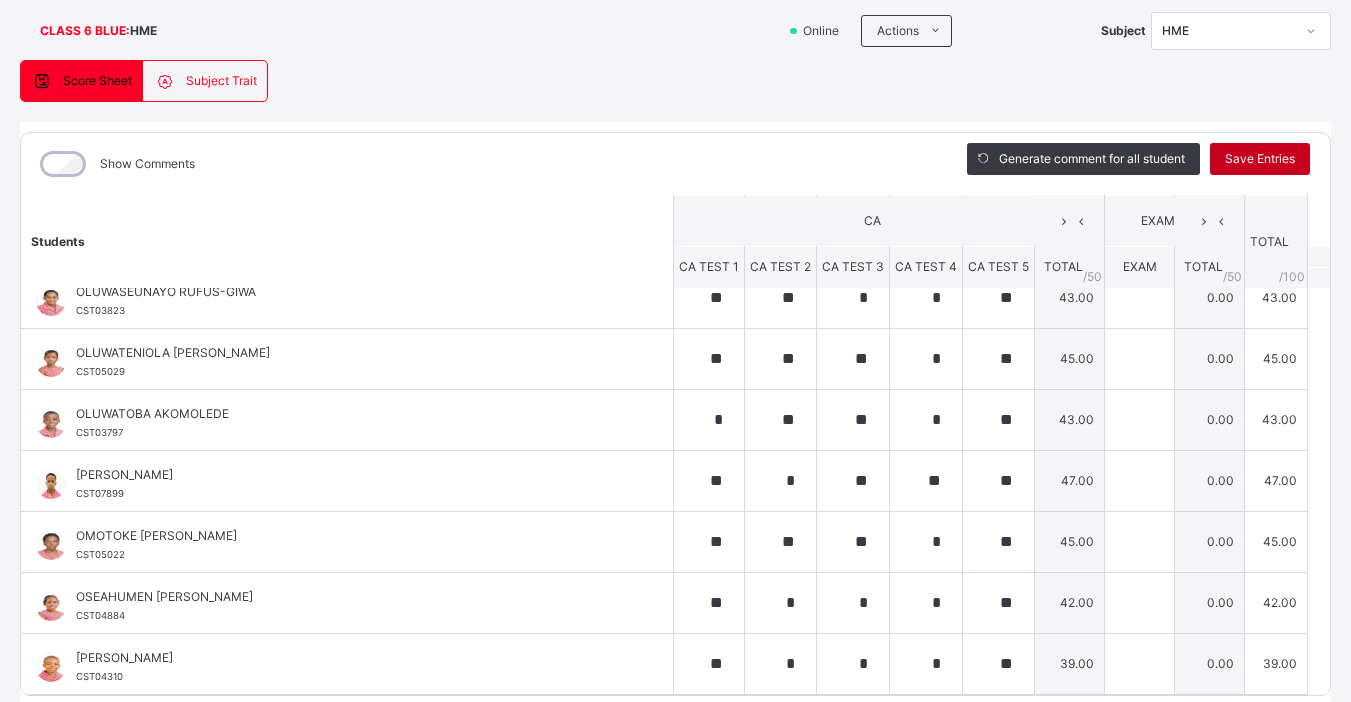 click on "Save Entries" at bounding box center (1260, 159) 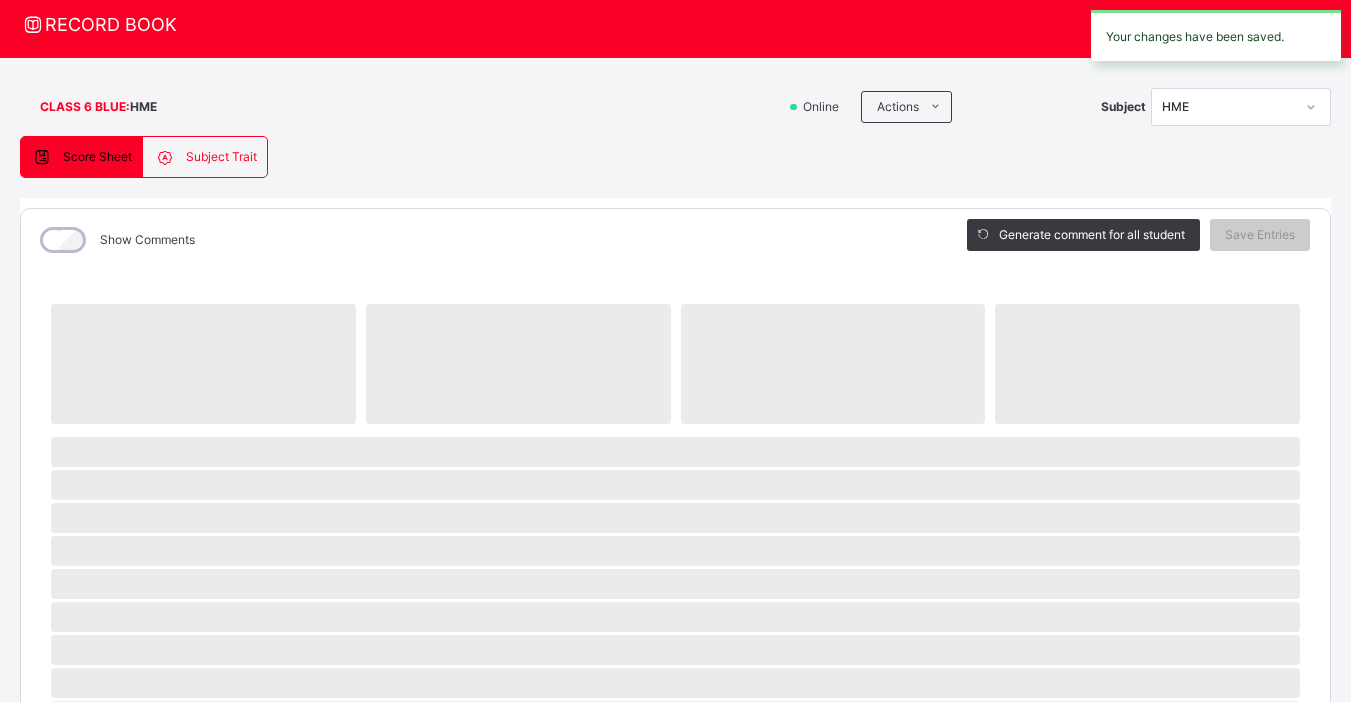 scroll, scrollTop: 53, scrollLeft: 0, axis: vertical 